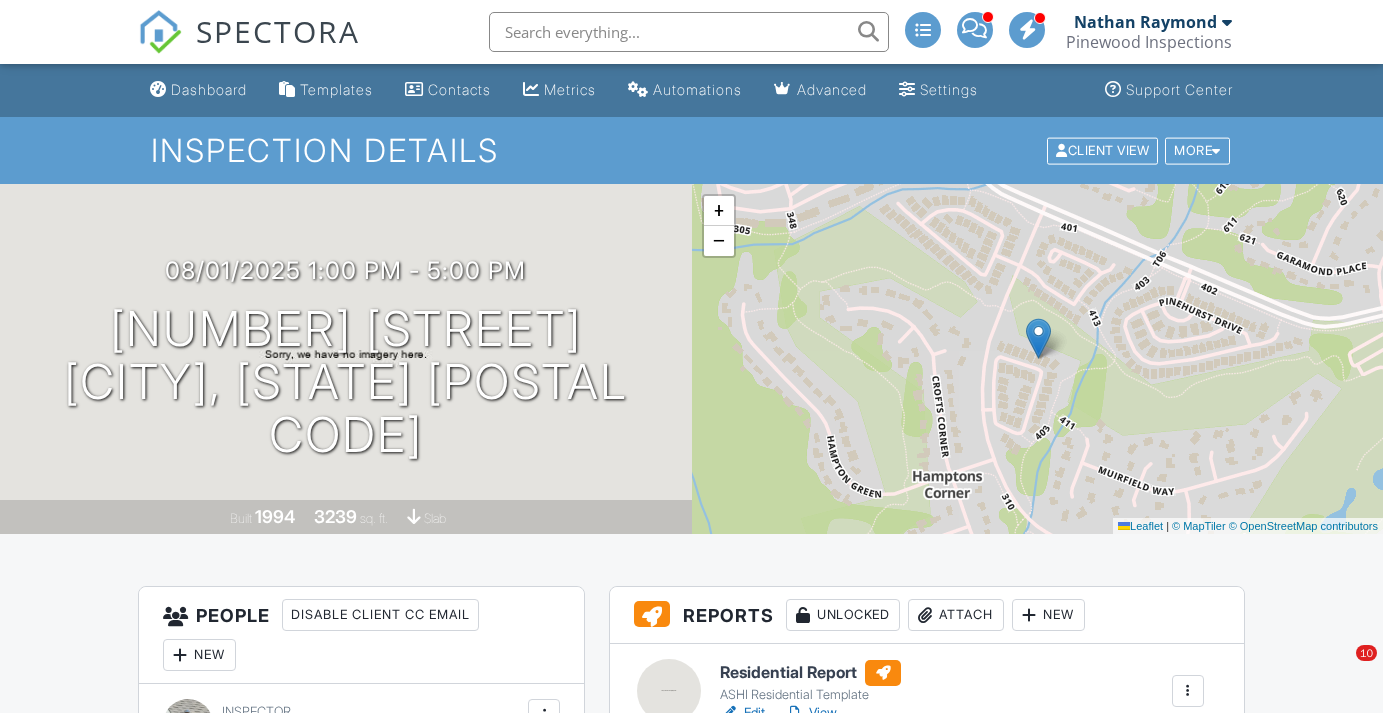 scroll, scrollTop: 304, scrollLeft: 0, axis: vertical 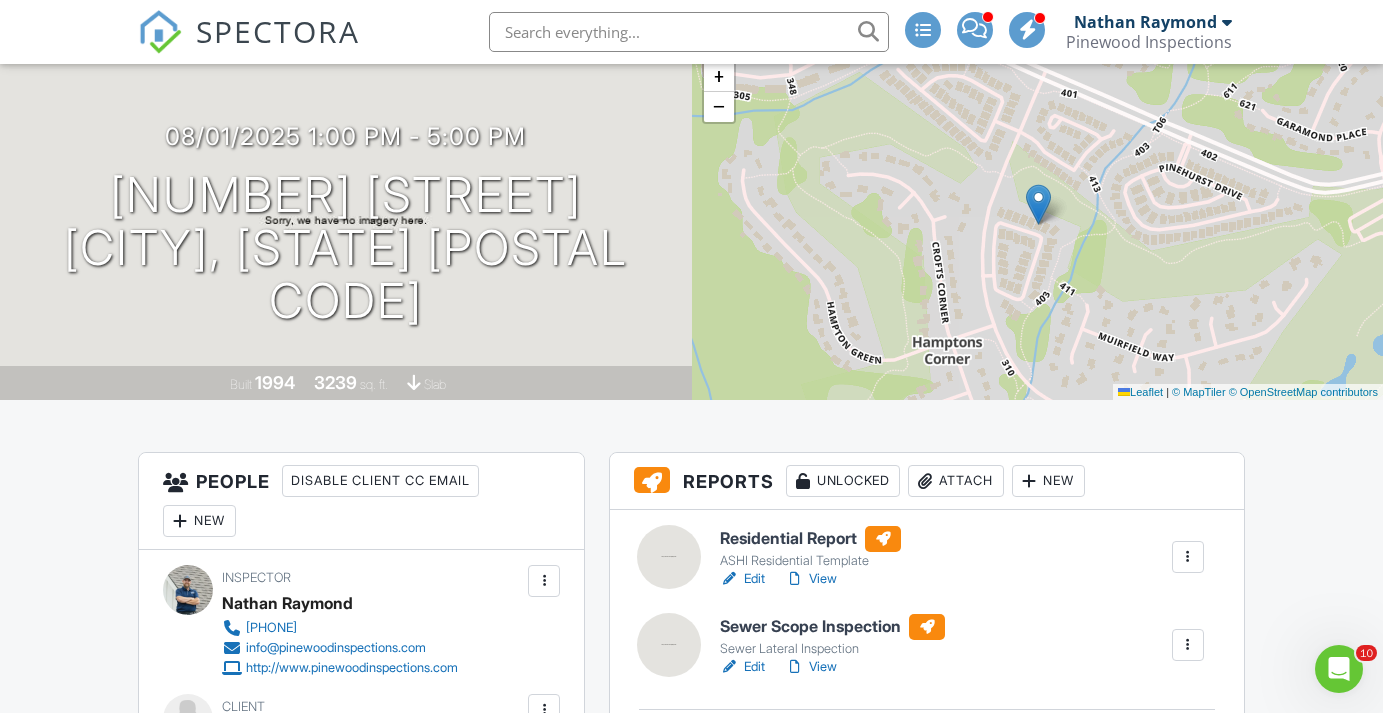 drag, startPoint x: 825, startPoint y: 602, endPoint x: 1126, endPoint y: 324, distance: 409.73773 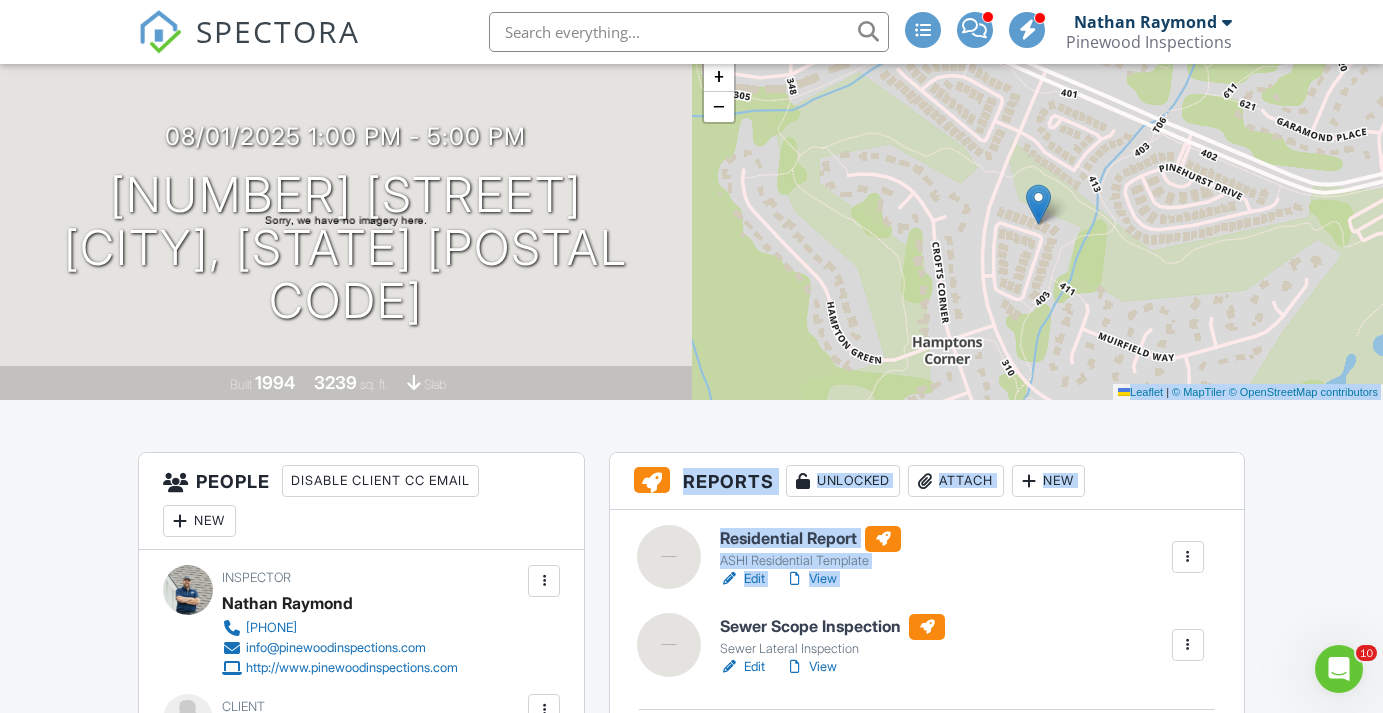 click on "Dashboard
Templates
Contacts
Metrics
Automations
Advanced
Settings
Support Center
Inspection Details
Client View
More
Property Details
Reschedule
Reorder / Copy
Share
Cancel
Delete
Print Order
Convert to V9
View Change Log
08/01/2025  1:00 pm
- 5:00 pm
111 Augusta Dr
Peachtree City, GA 30269
Built
1994
3239
sq. ft.
slab
+ −  Leaflet   |   © MapTiler   © OpenStreetMap contributors
All emails and texts are disabled for this inspection!
All emails and texts have been disabled for this inspection. This may have happened due to someone manually disabling them or this inspection being unconfirmed when it was scheduled. To re-enable emails and texts for this inspection, click the button below." at bounding box center [691, 1895] 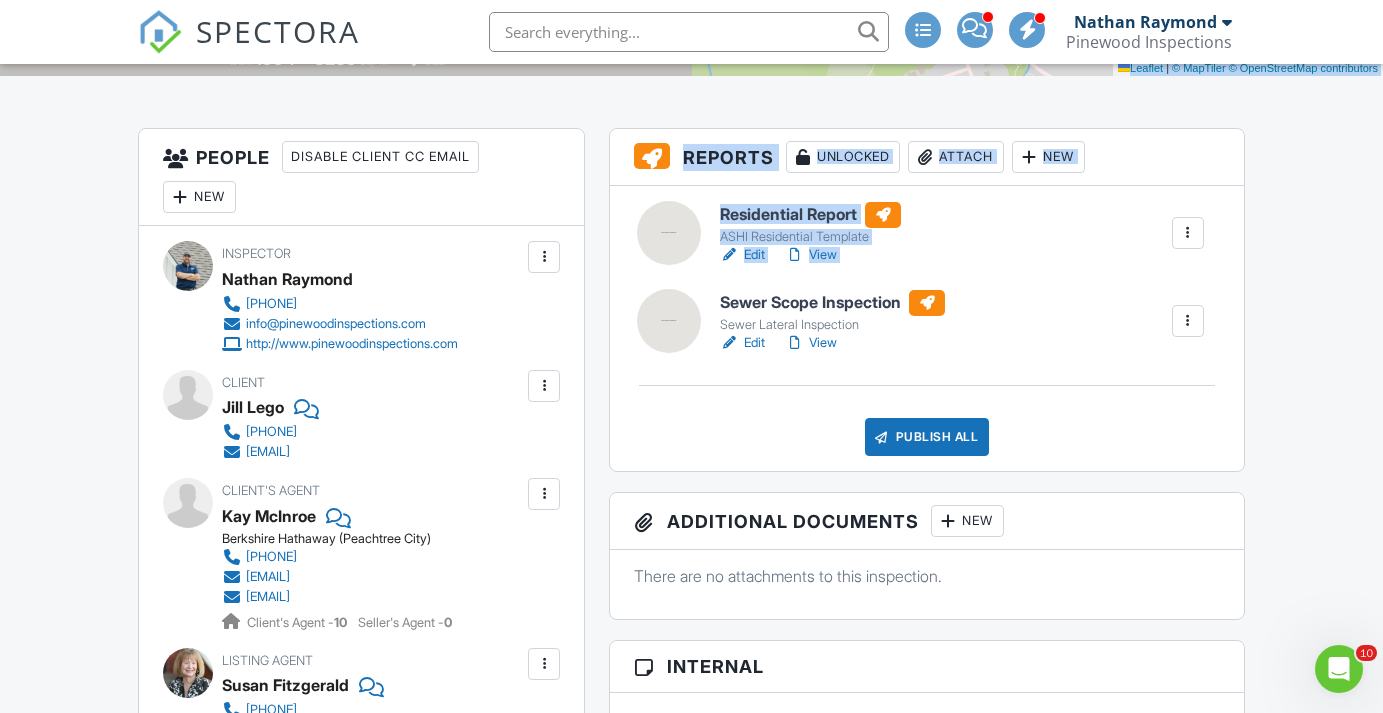 scroll, scrollTop: 463, scrollLeft: 0, axis: vertical 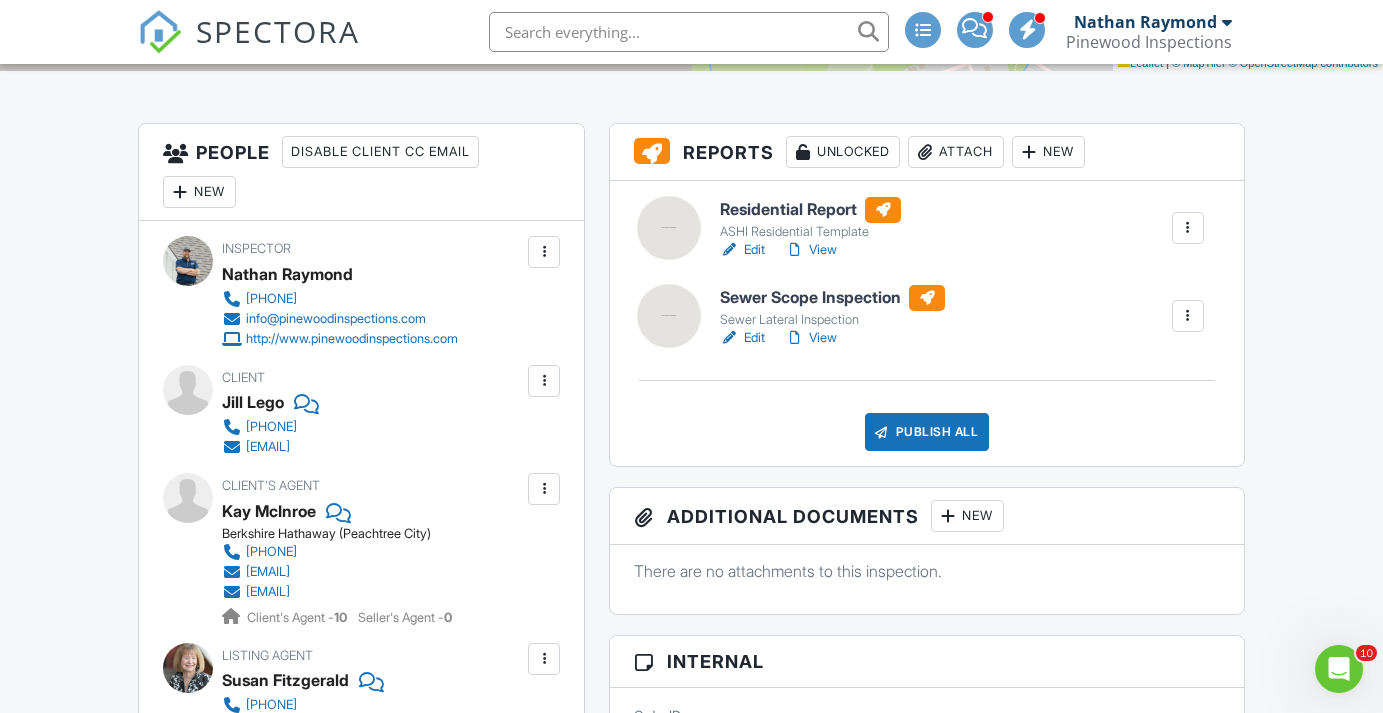 click on "Publish All
Checking report completion" at bounding box center [926, 432] 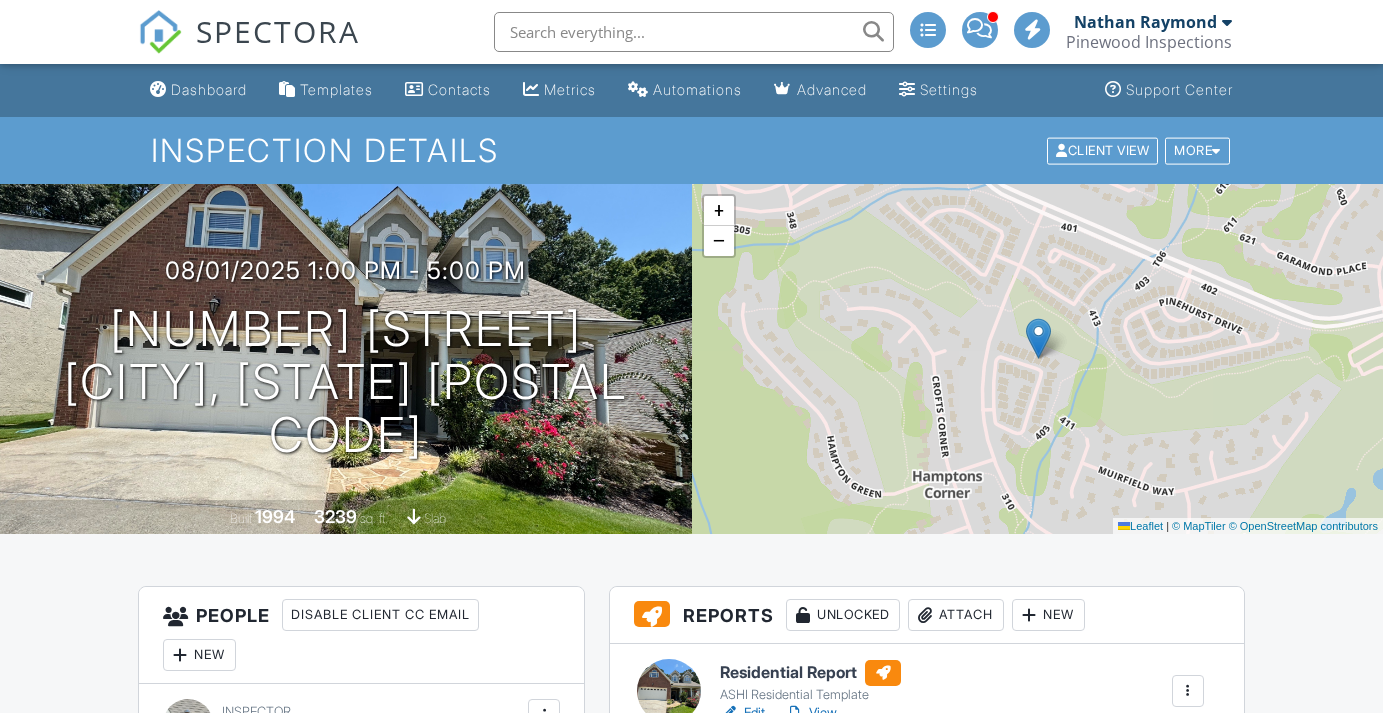 scroll, scrollTop: 0, scrollLeft: 0, axis: both 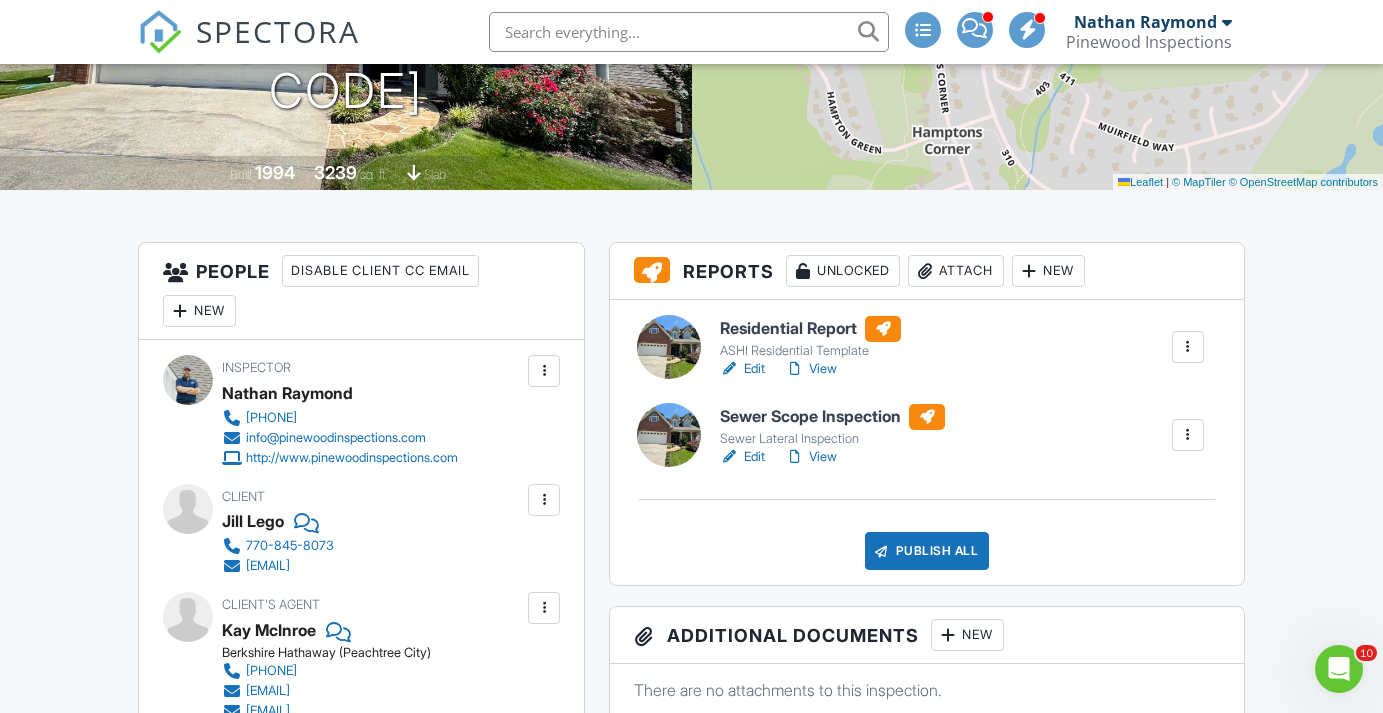 click on "View" at bounding box center [811, 369] 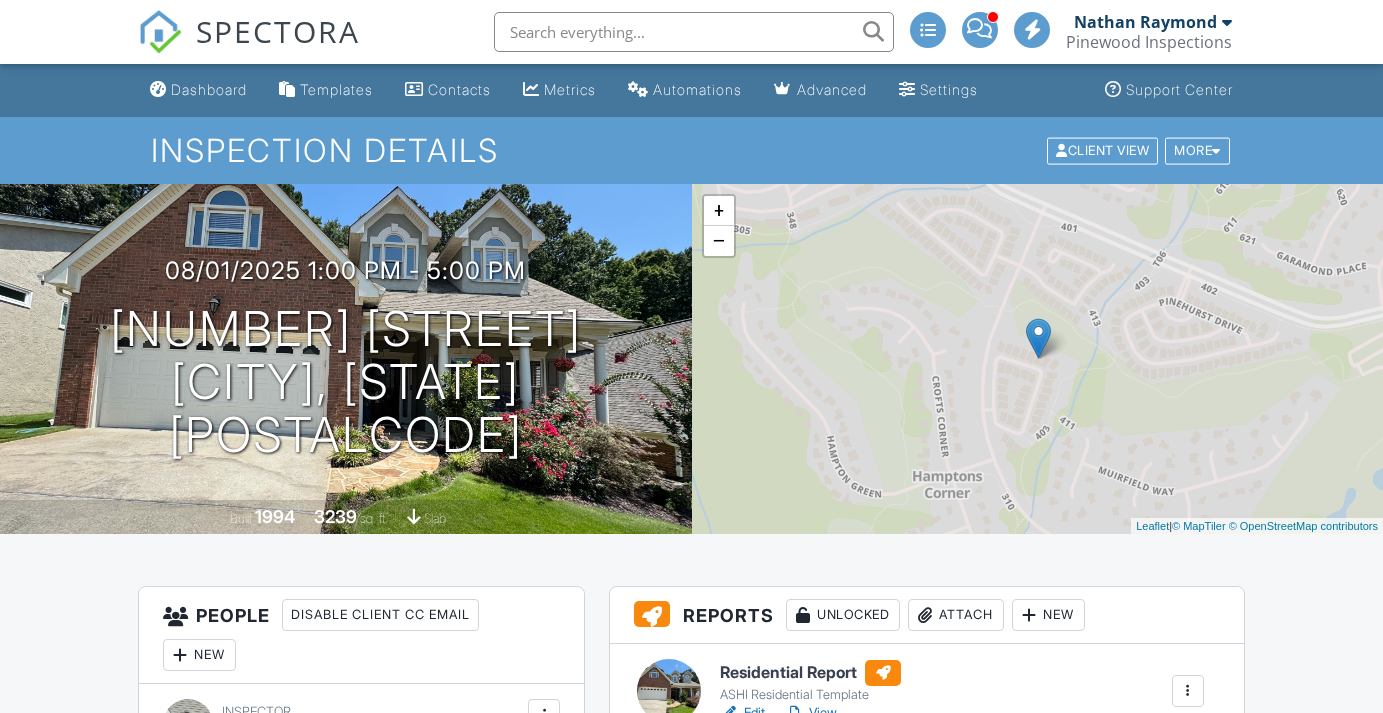 scroll, scrollTop: 0, scrollLeft: 0, axis: both 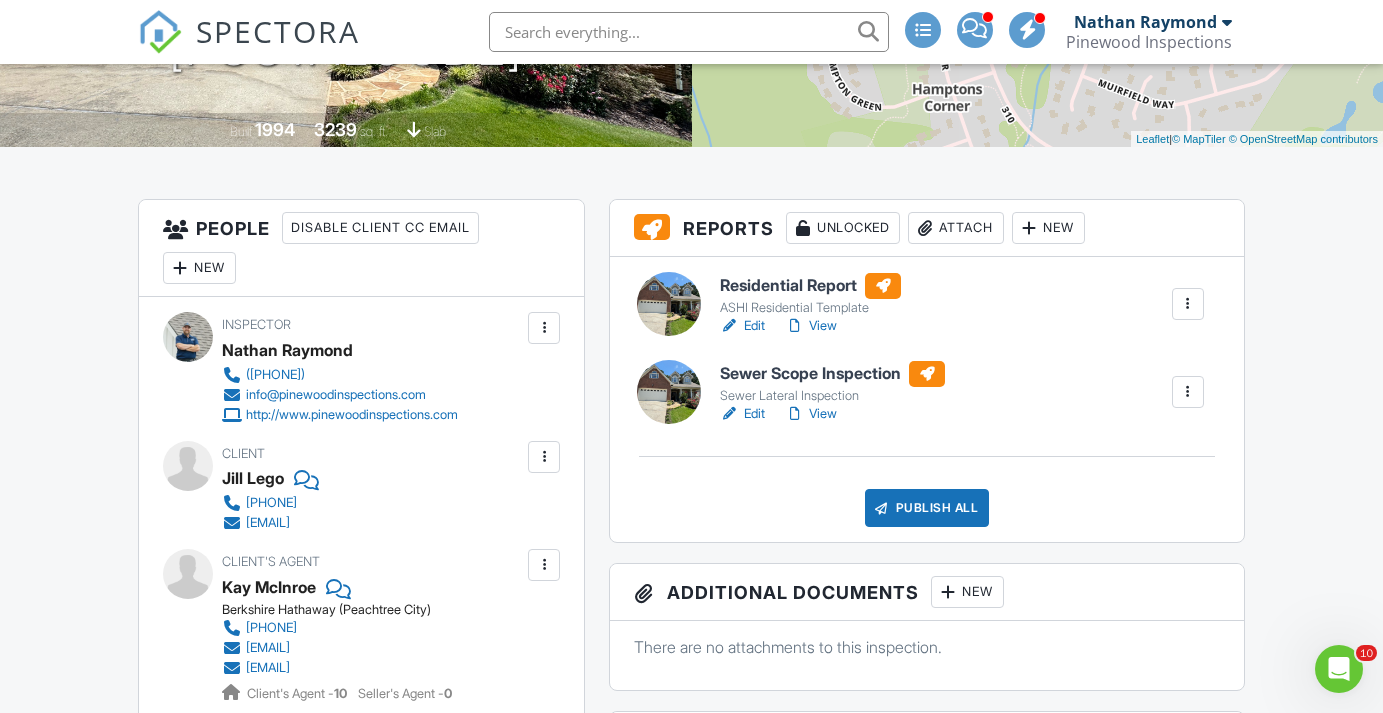click at bounding box center [1188, 392] 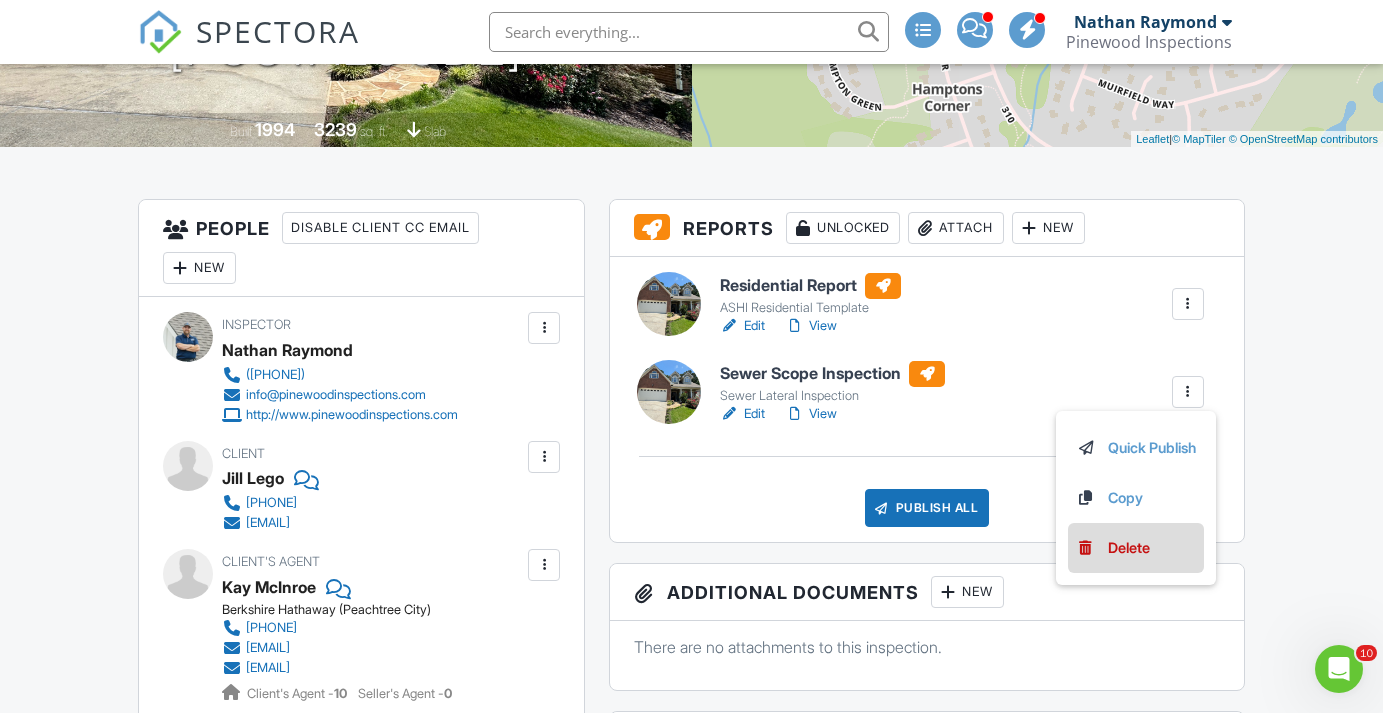 click on "Delete" at bounding box center (1129, 548) 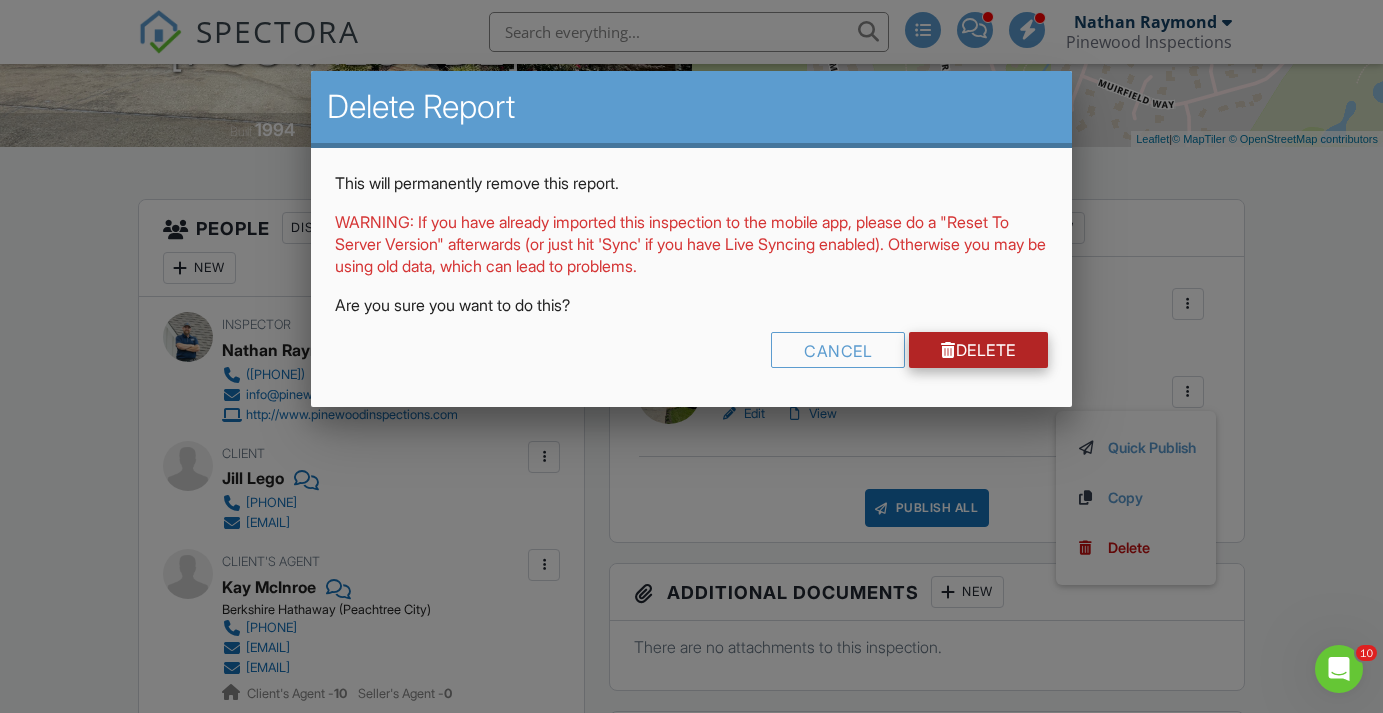 click on "Delete" at bounding box center (978, 350) 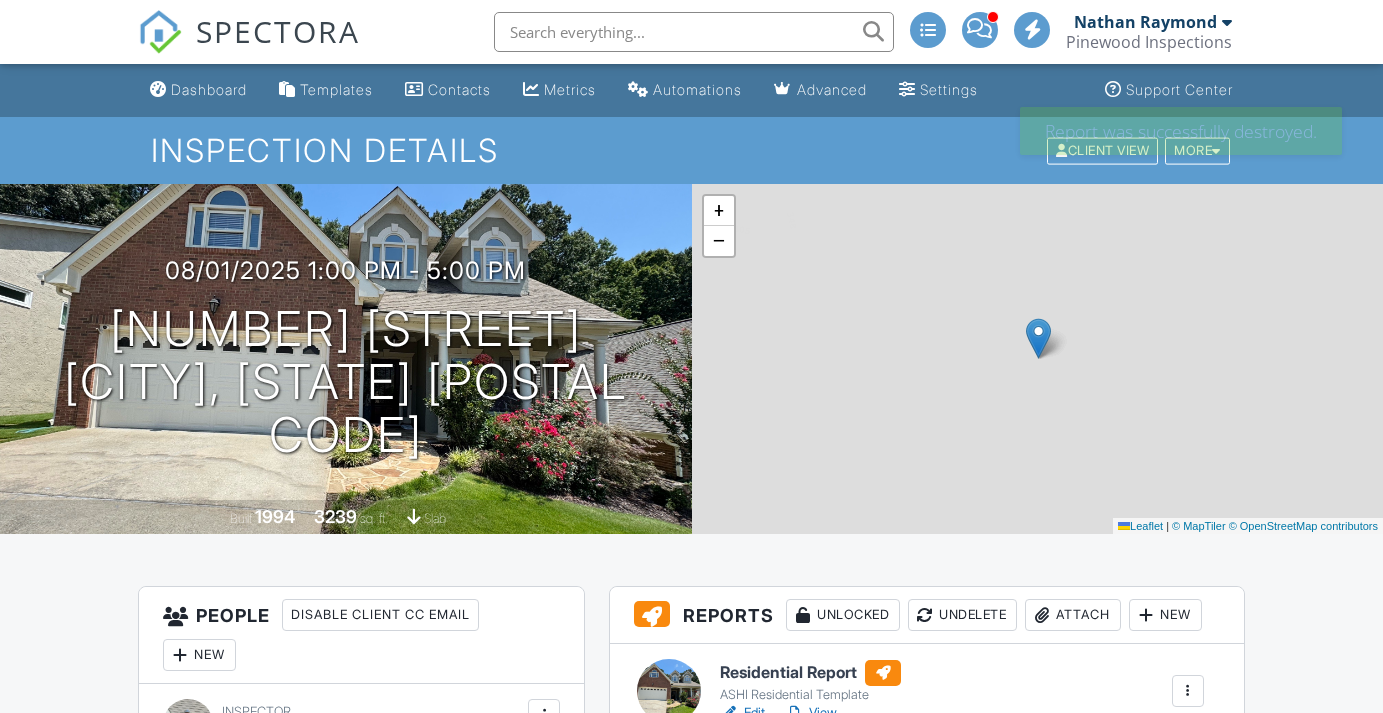scroll, scrollTop: 0, scrollLeft: 0, axis: both 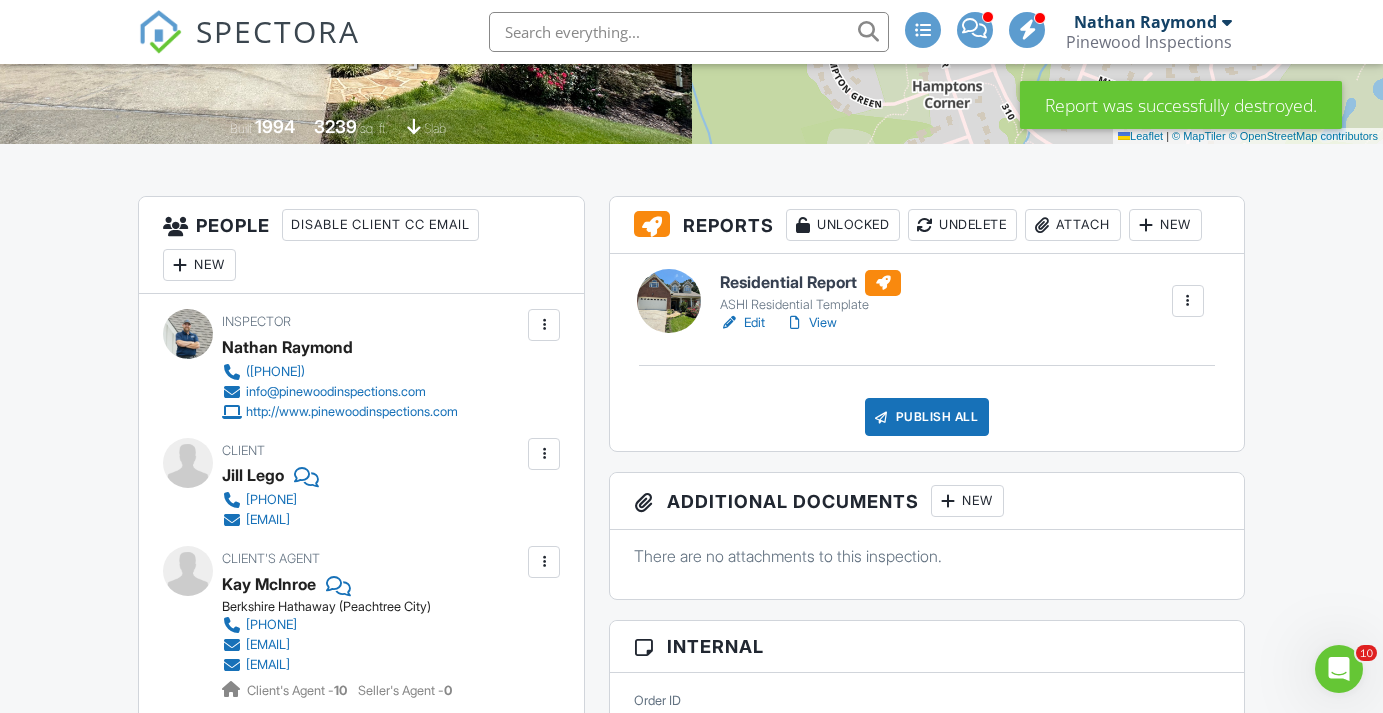 click on "View" at bounding box center [811, 323] 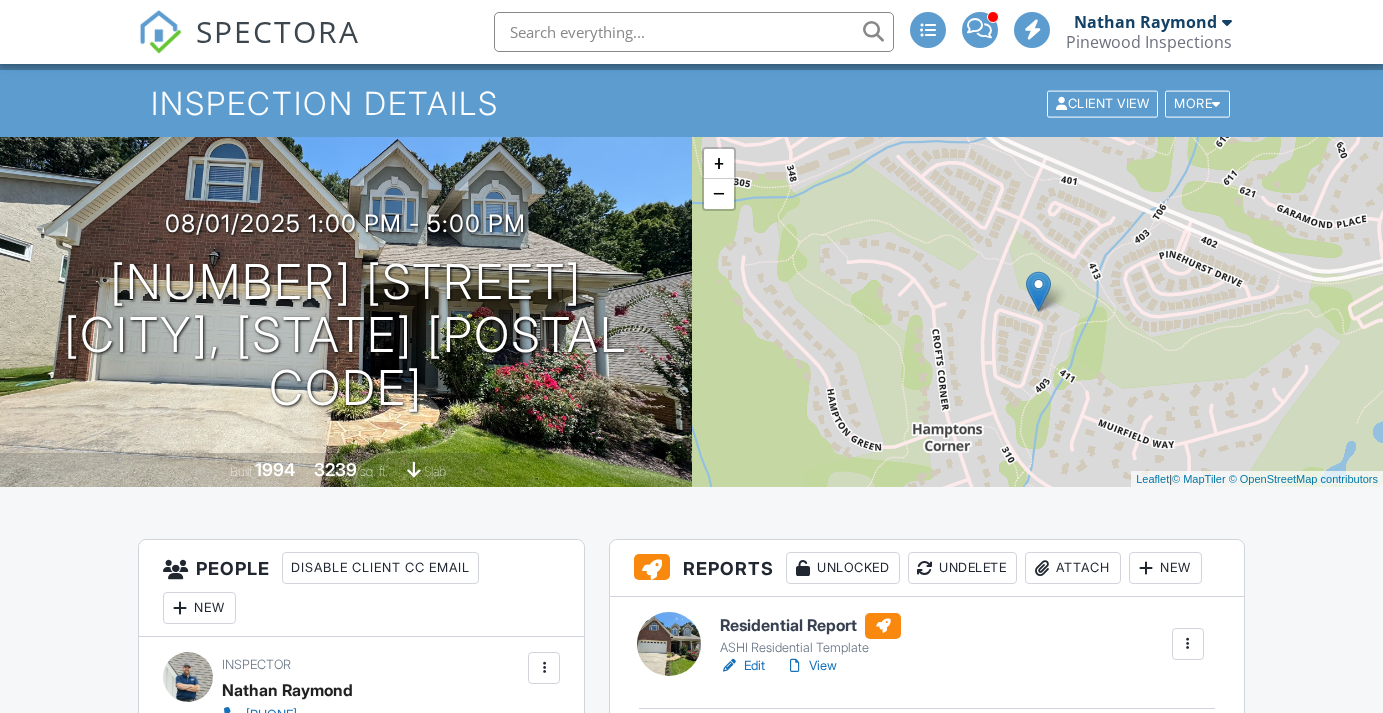scroll, scrollTop: 225, scrollLeft: 0, axis: vertical 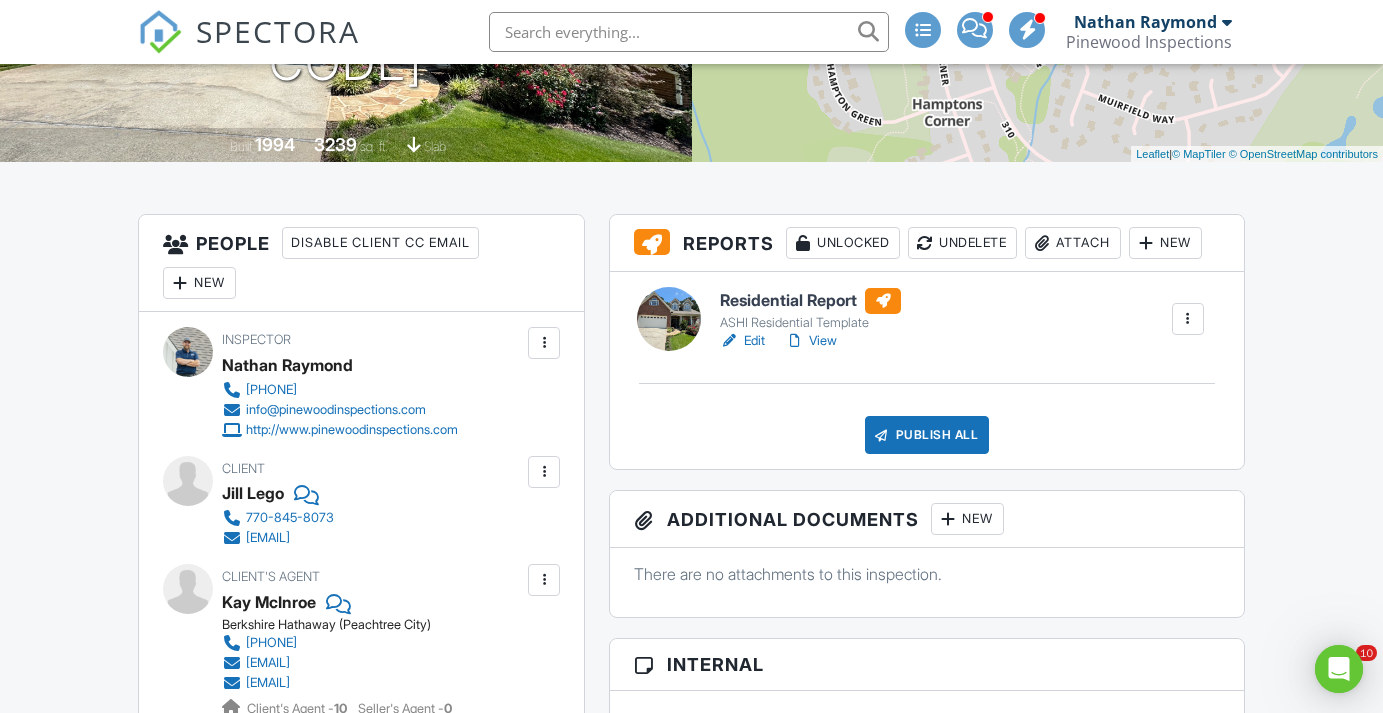 click on "View" at bounding box center (811, 341) 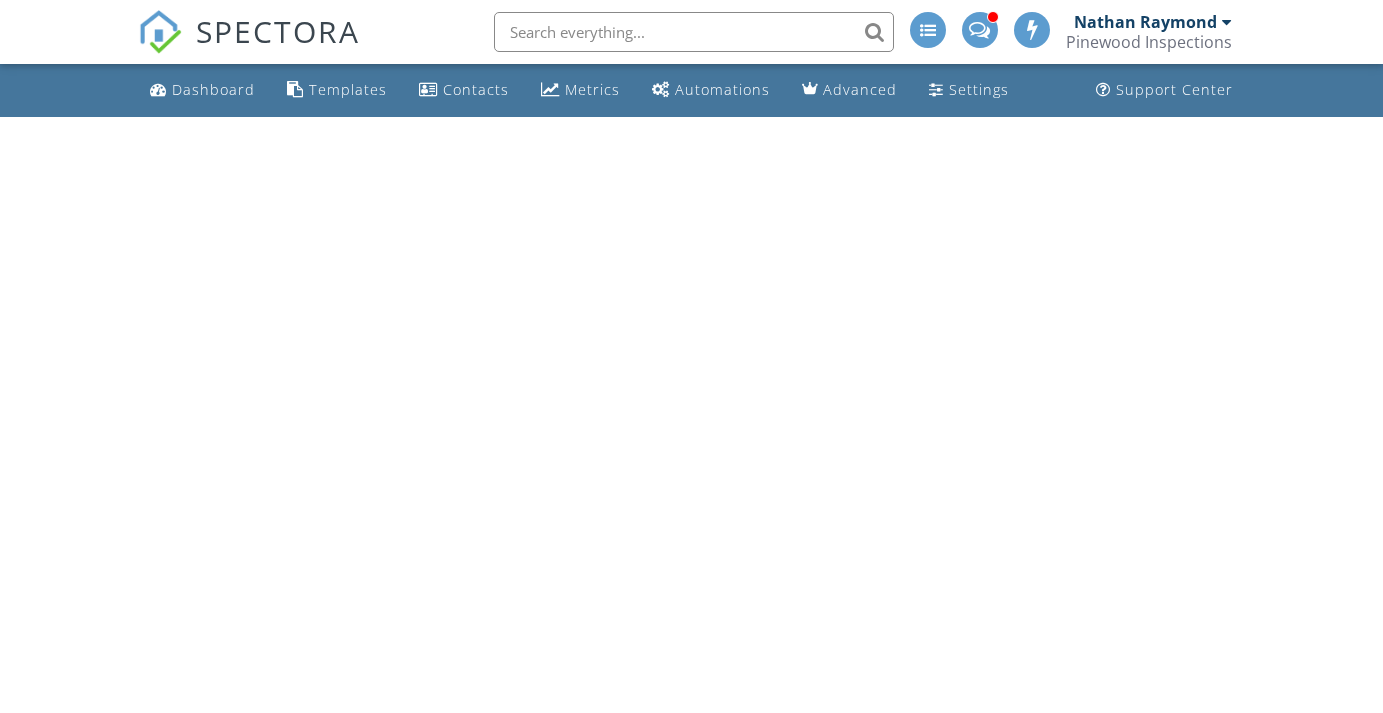 scroll, scrollTop: 0, scrollLeft: 0, axis: both 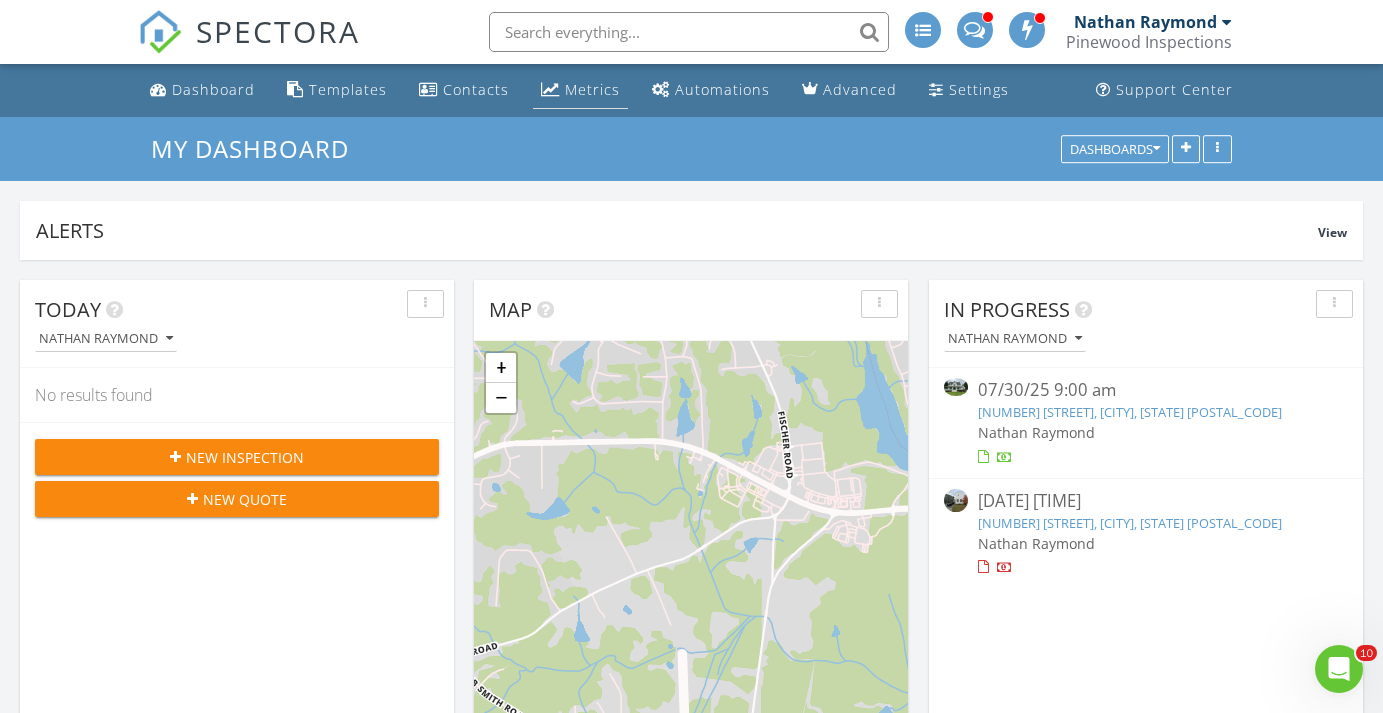 click on "Metrics" at bounding box center (580, 90) 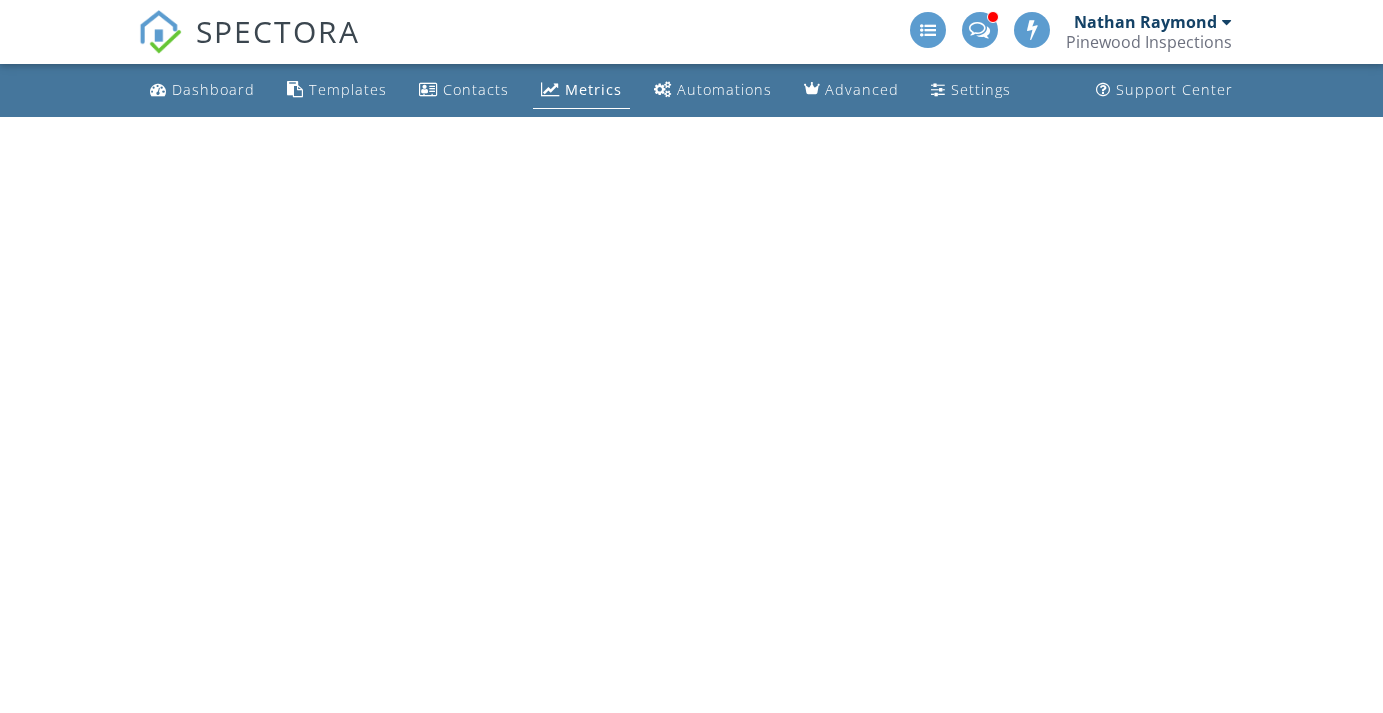 scroll, scrollTop: 0, scrollLeft: 0, axis: both 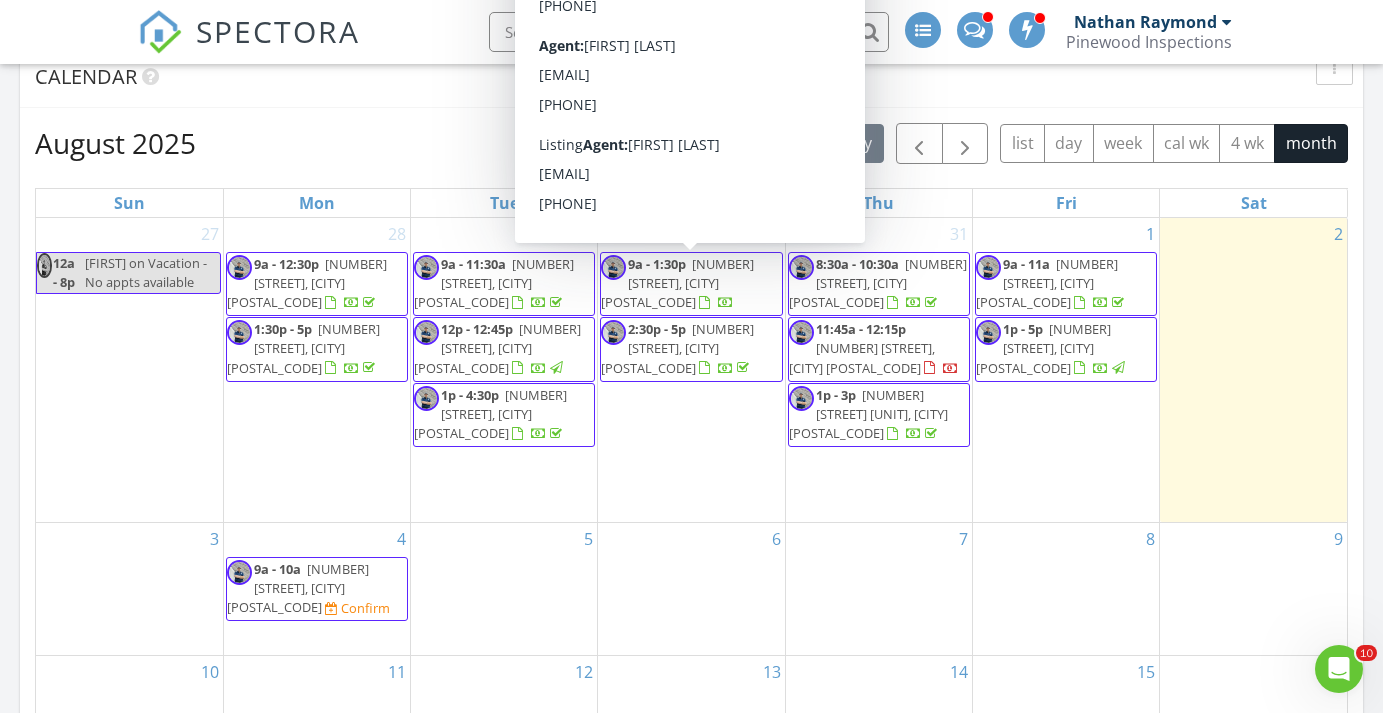 click on "[NUMBER] [STREET], [CITY] [POSTAL_CODE]" at bounding box center (677, 283) 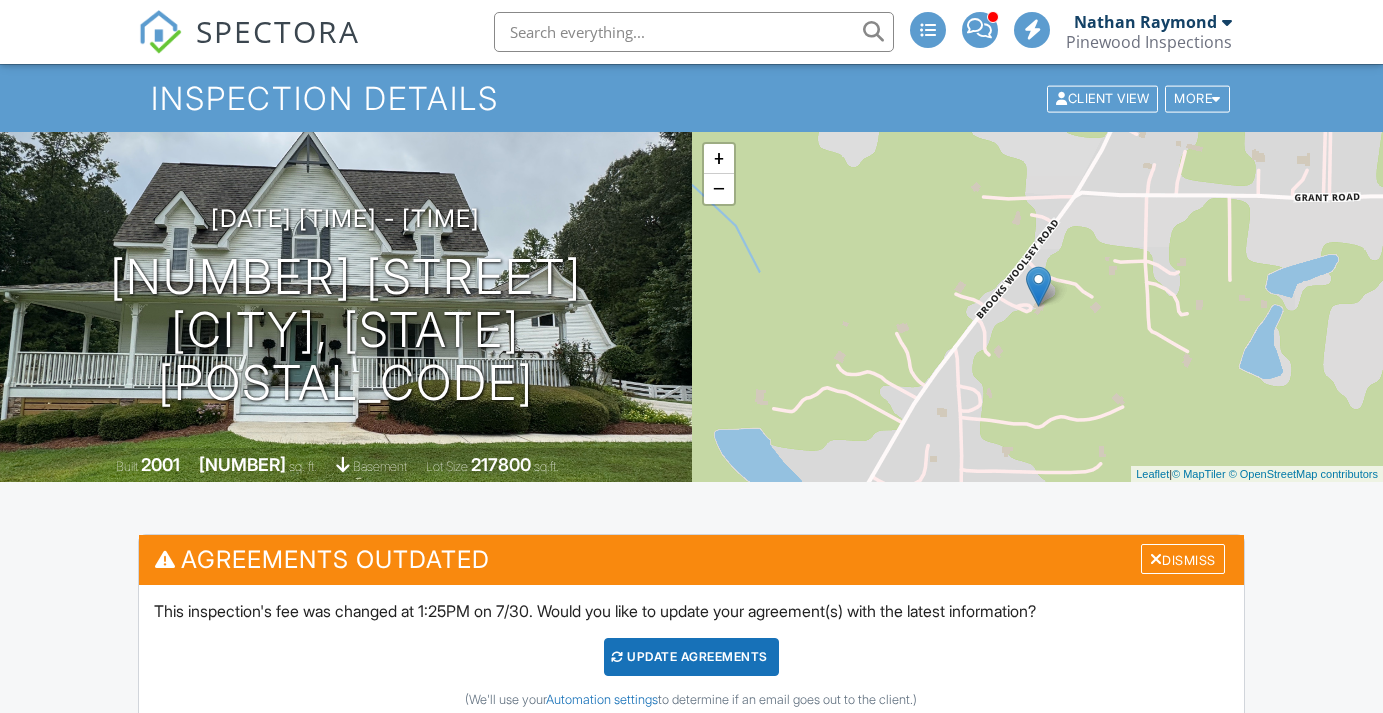 scroll, scrollTop: 0, scrollLeft: 0, axis: both 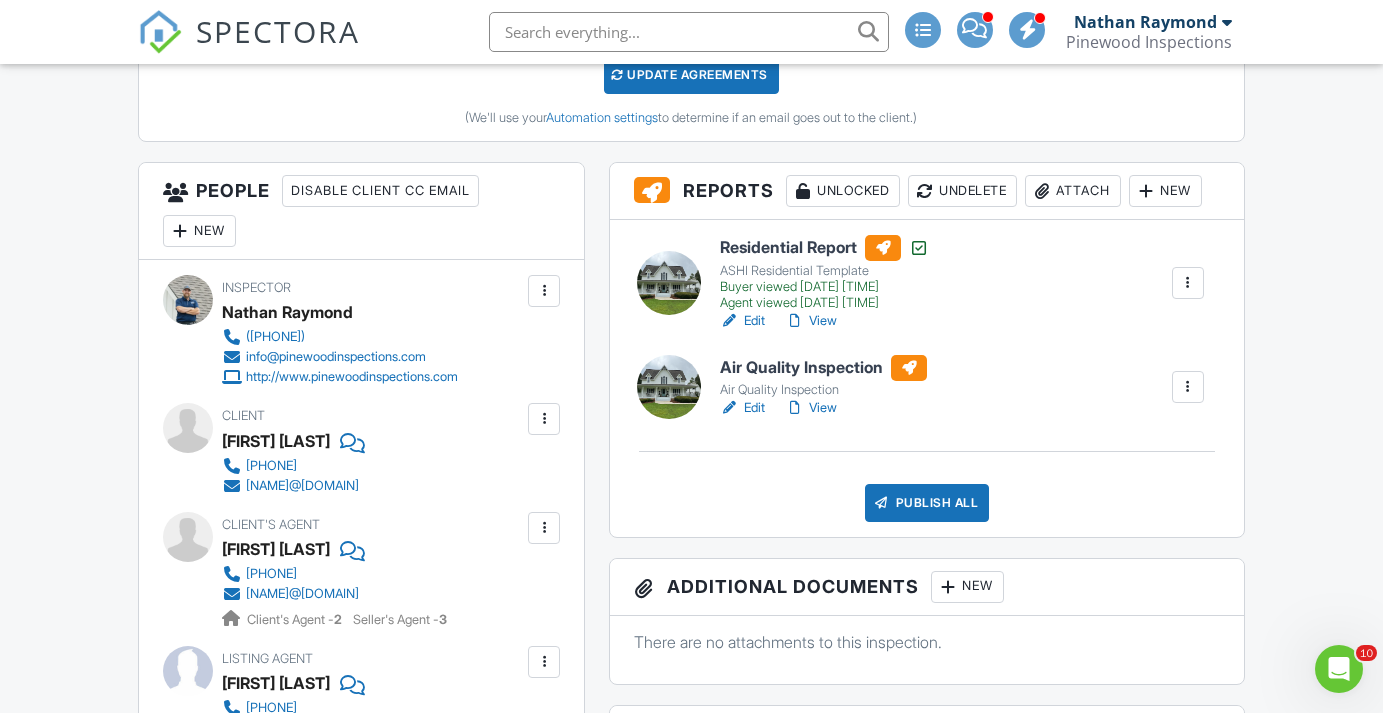 click on "View" at bounding box center [811, 321] 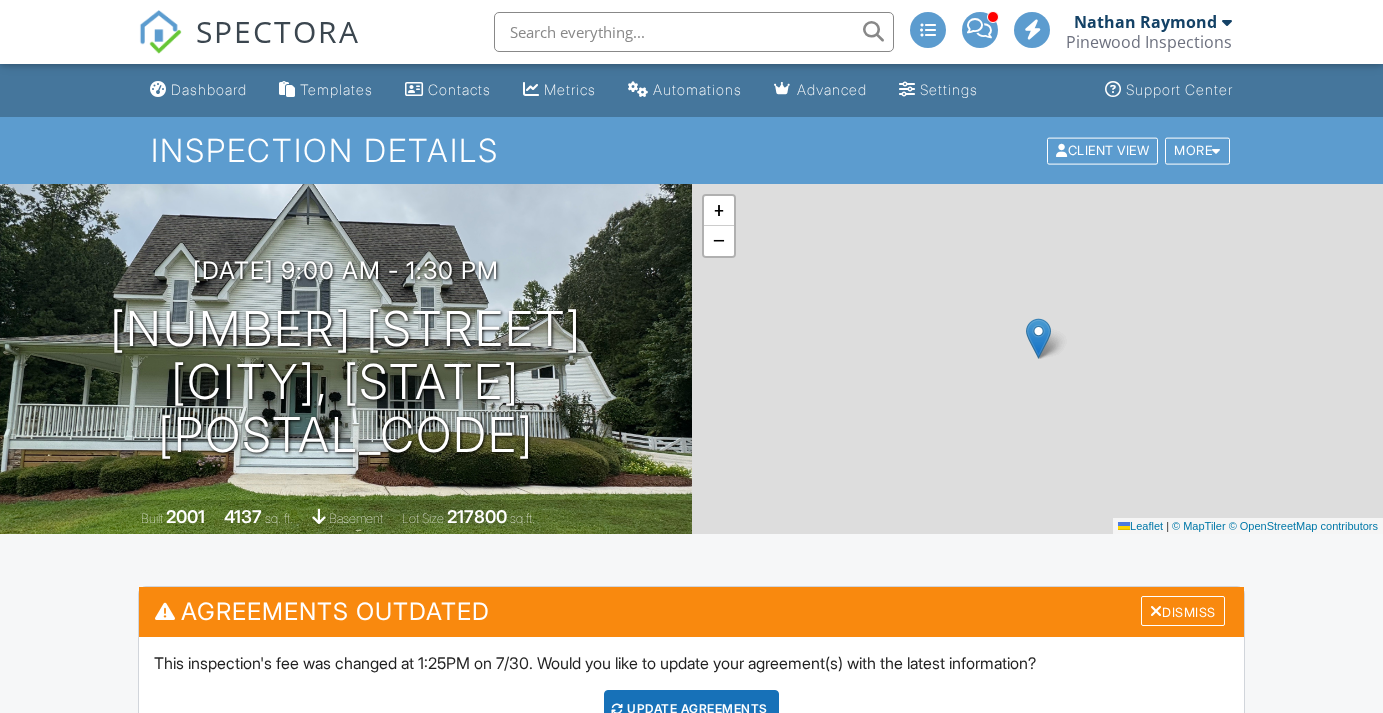 scroll, scrollTop: 0, scrollLeft: 0, axis: both 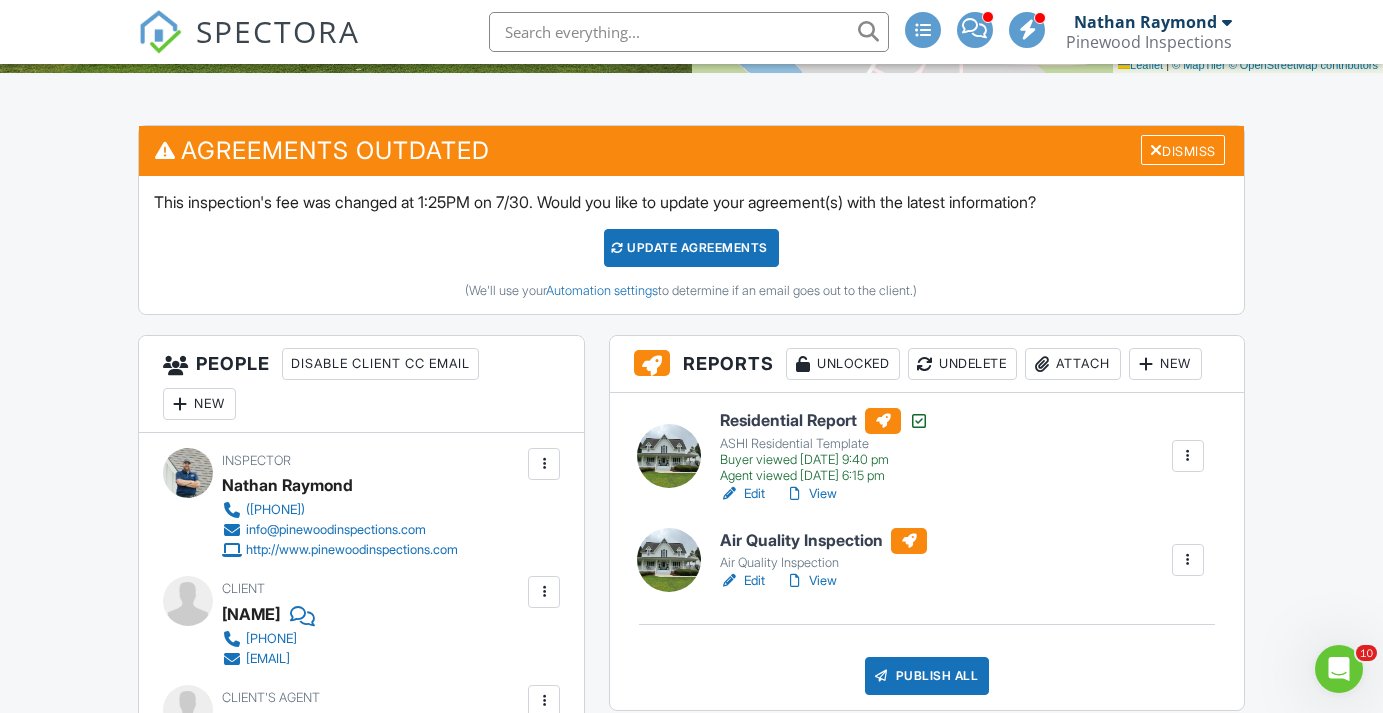 click at bounding box center [1188, 456] 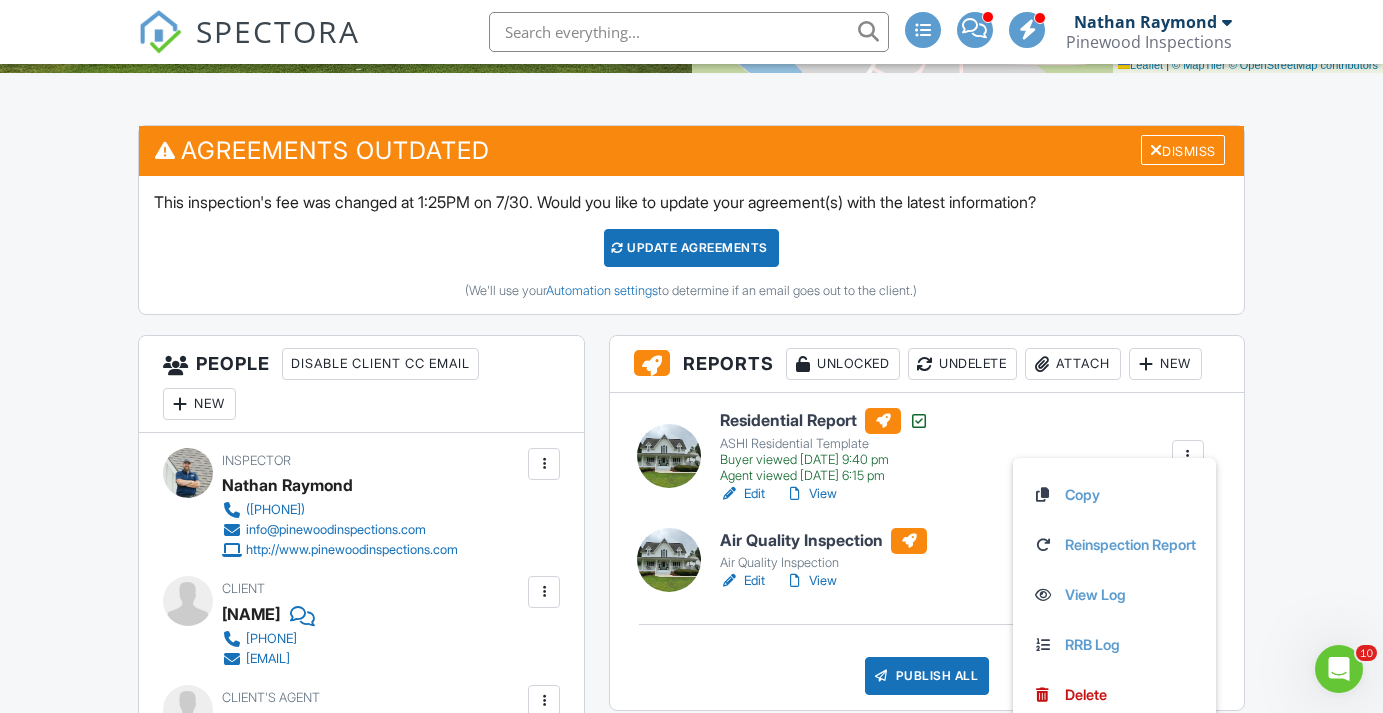 click on "Residential Report
ASHI Residential Template
Buyer viewed 08/01/2025  9:40 pm
Agent viewed 07/31/2025  6:15 pm
Edit
View
Copy
Reinspection Report
View Log
RRB Log
Delete" at bounding box center (962, 456) 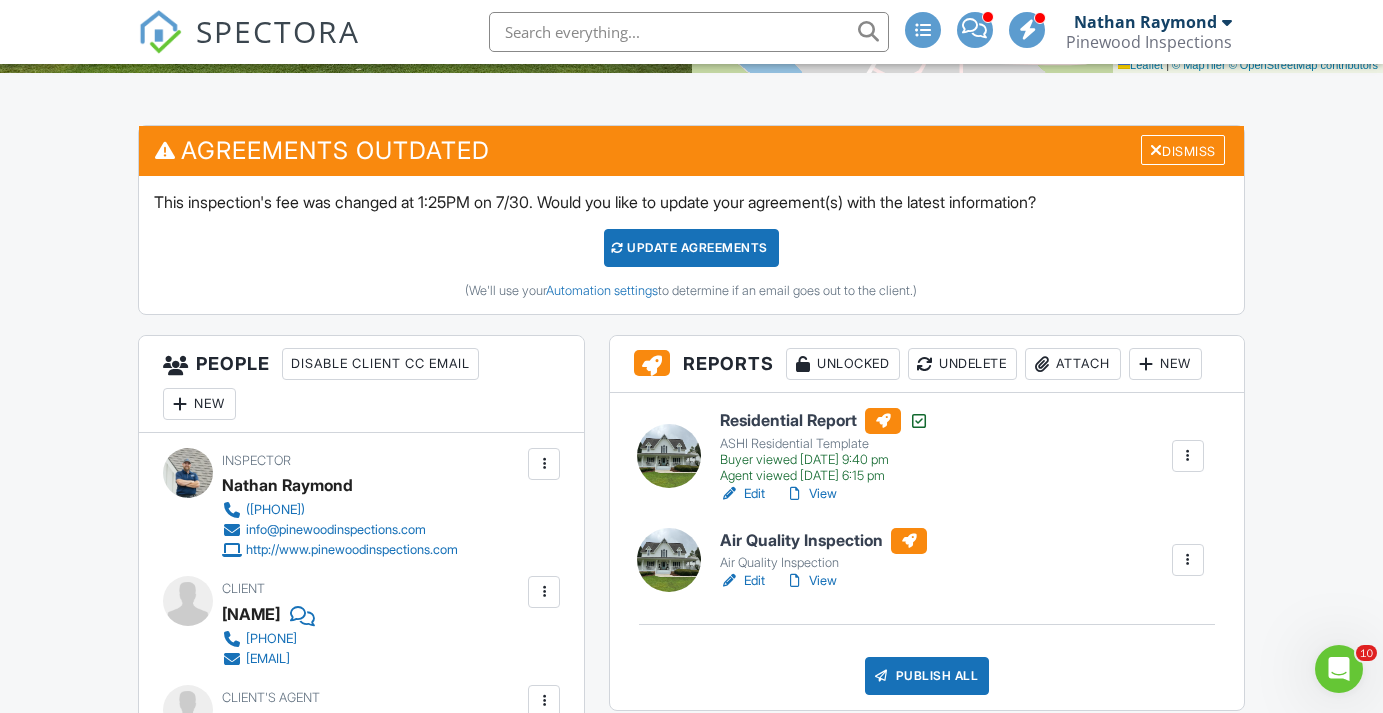 click on "View" at bounding box center (811, 494) 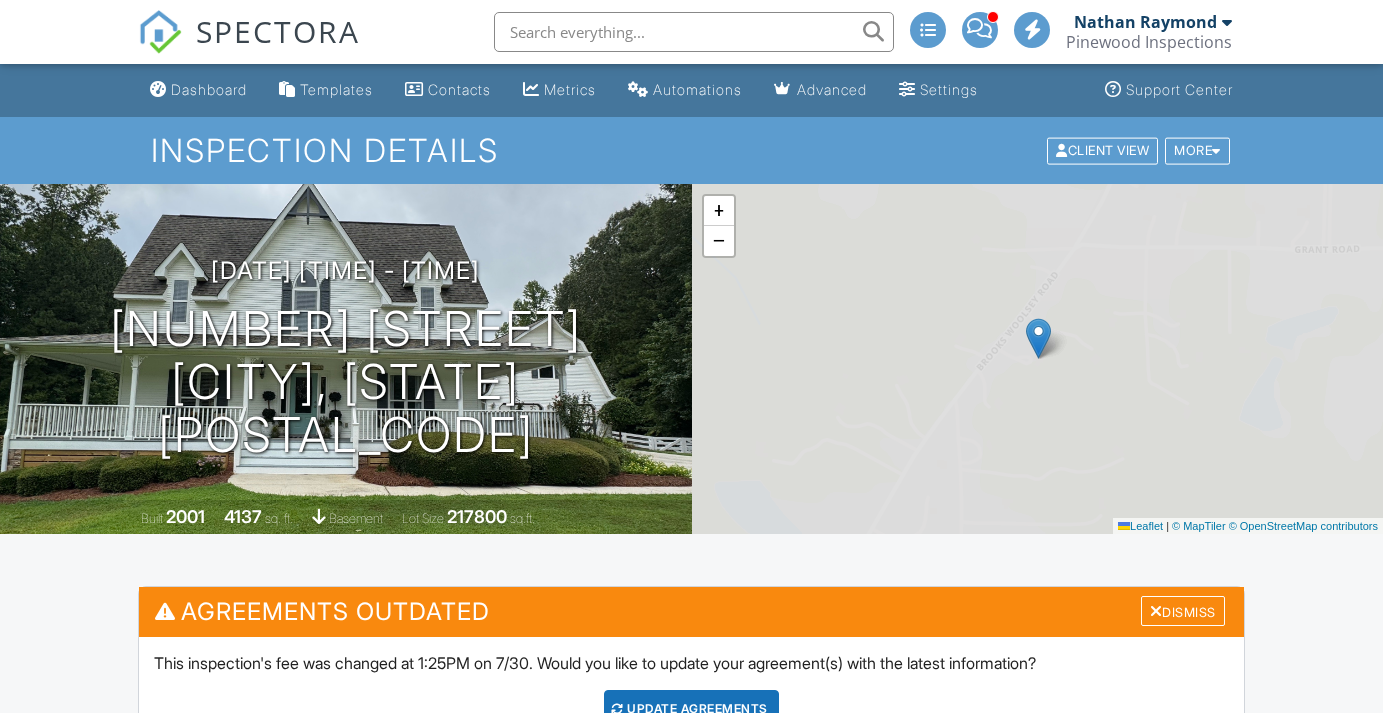 scroll, scrollTop: 618, scrollLeft: 0, axis: vertical 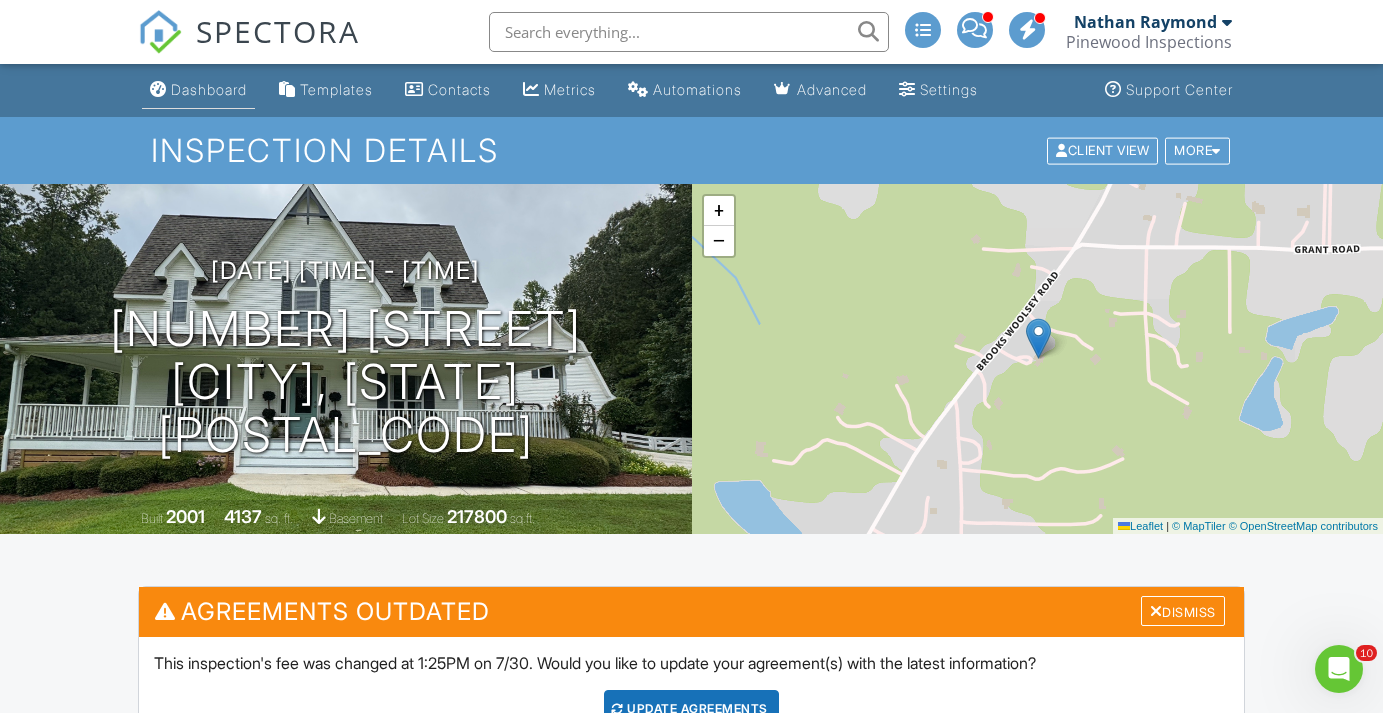 click on "Dashboard" at bounding box center [209, 89] 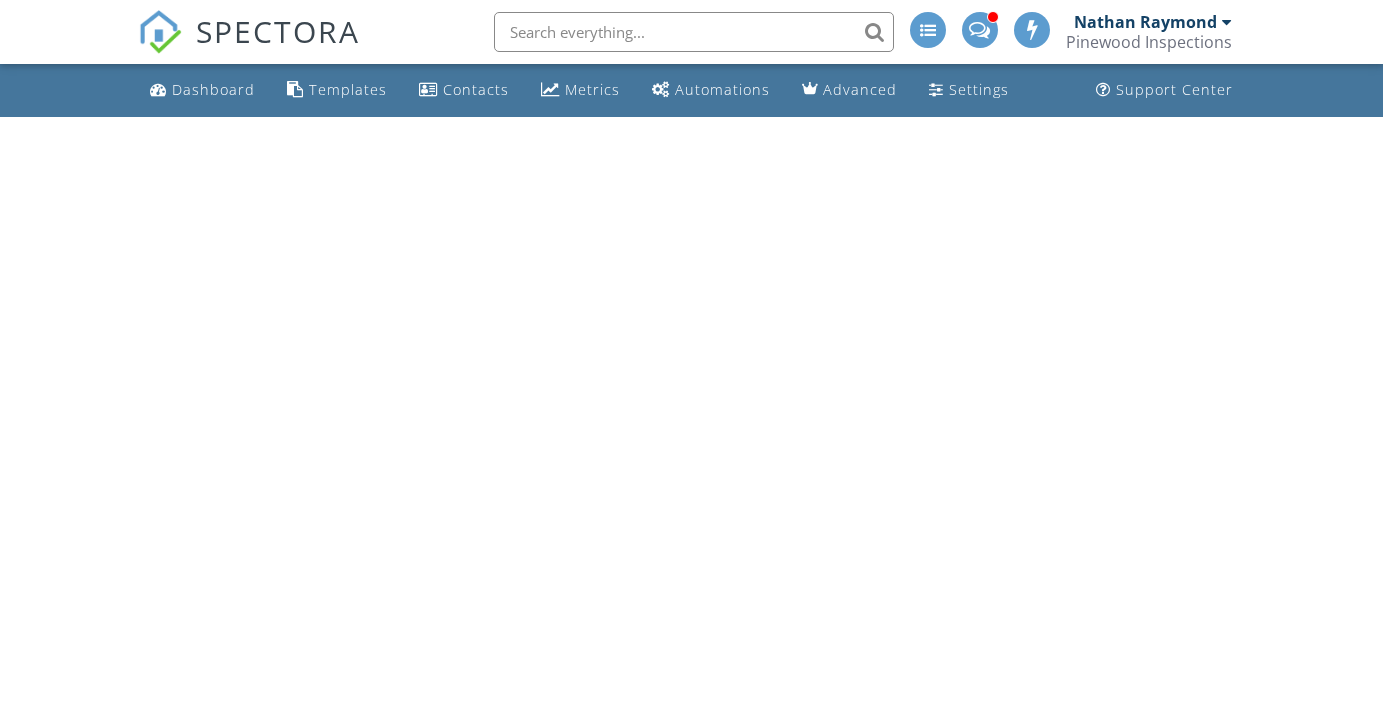scroll, scrollTop: 0, scrollLeft: 0, axis: both 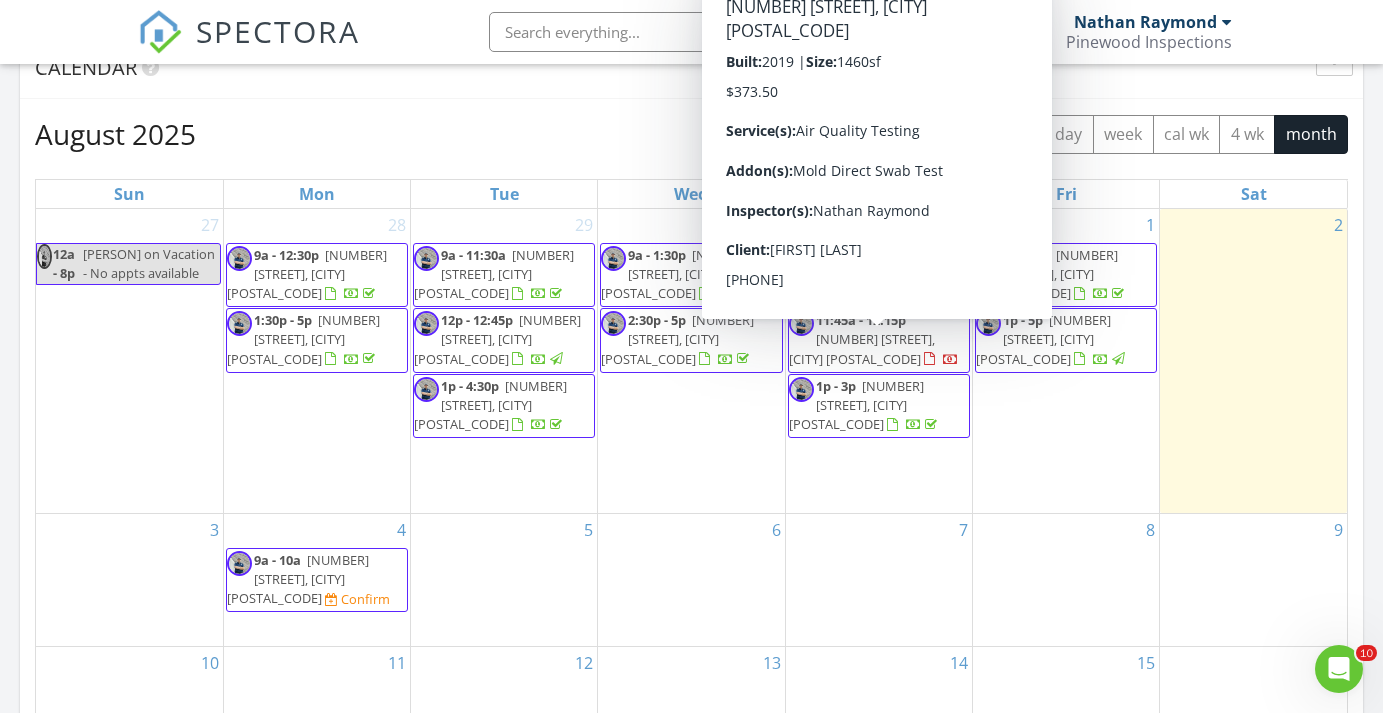 click on "[TIME]
[NUMBER] [STREET], [CITY] [POSTAL_CODE]" at bounding box center (879, 340) 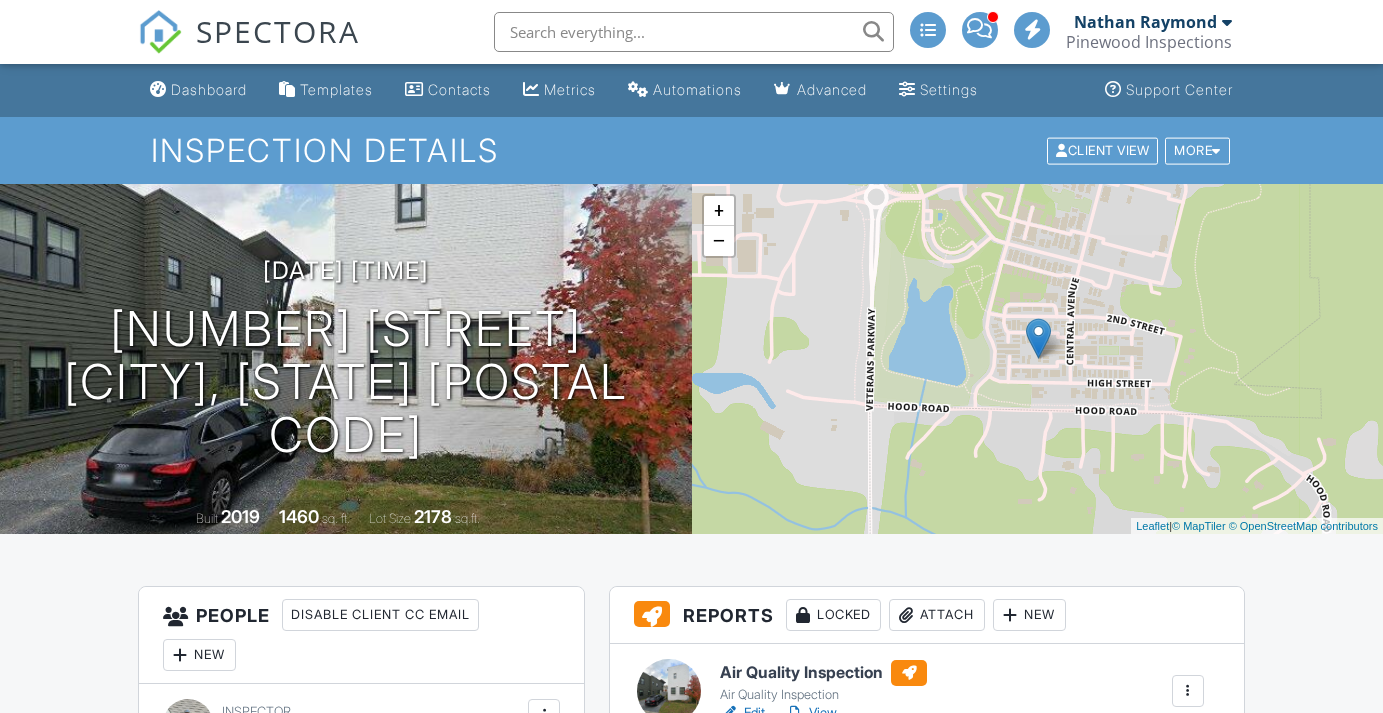 scroll, scrollTop: 416, scrollLeft: 0, axis: vertical 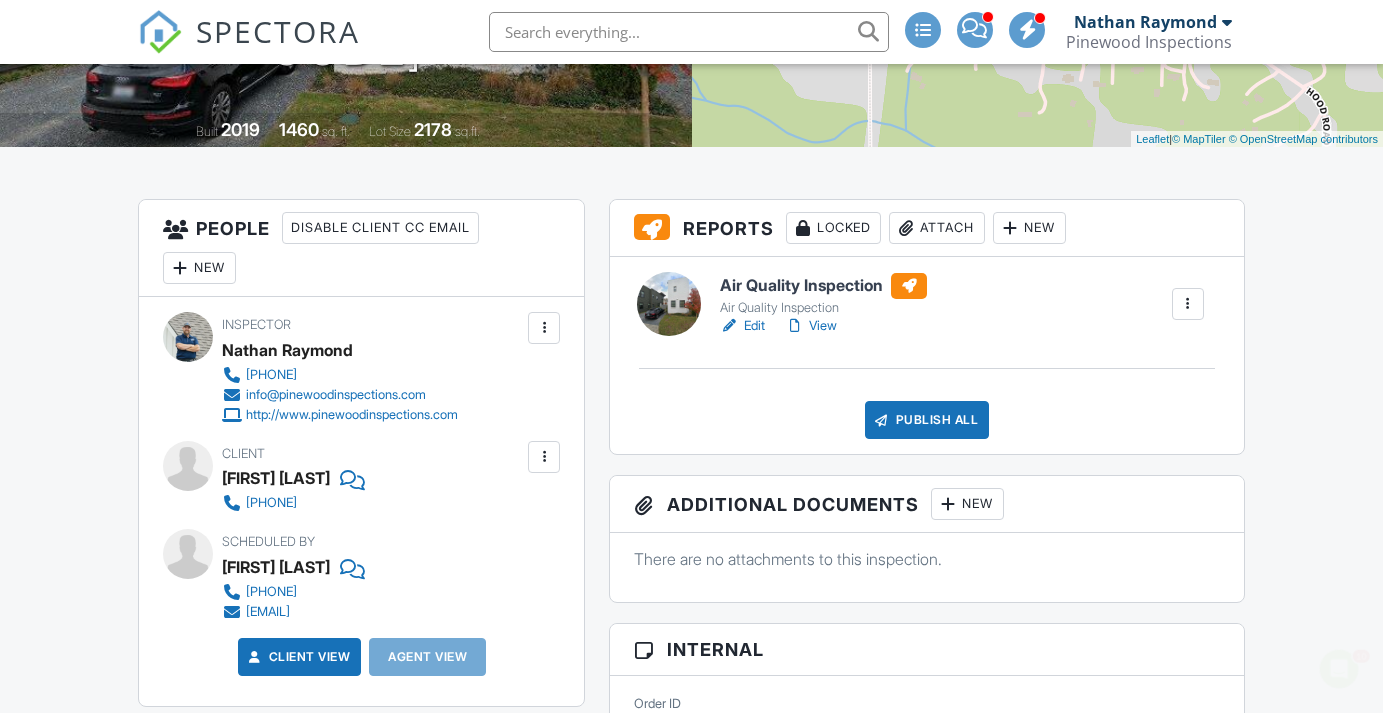 click on "Edit" at bounding box center [742, 326] 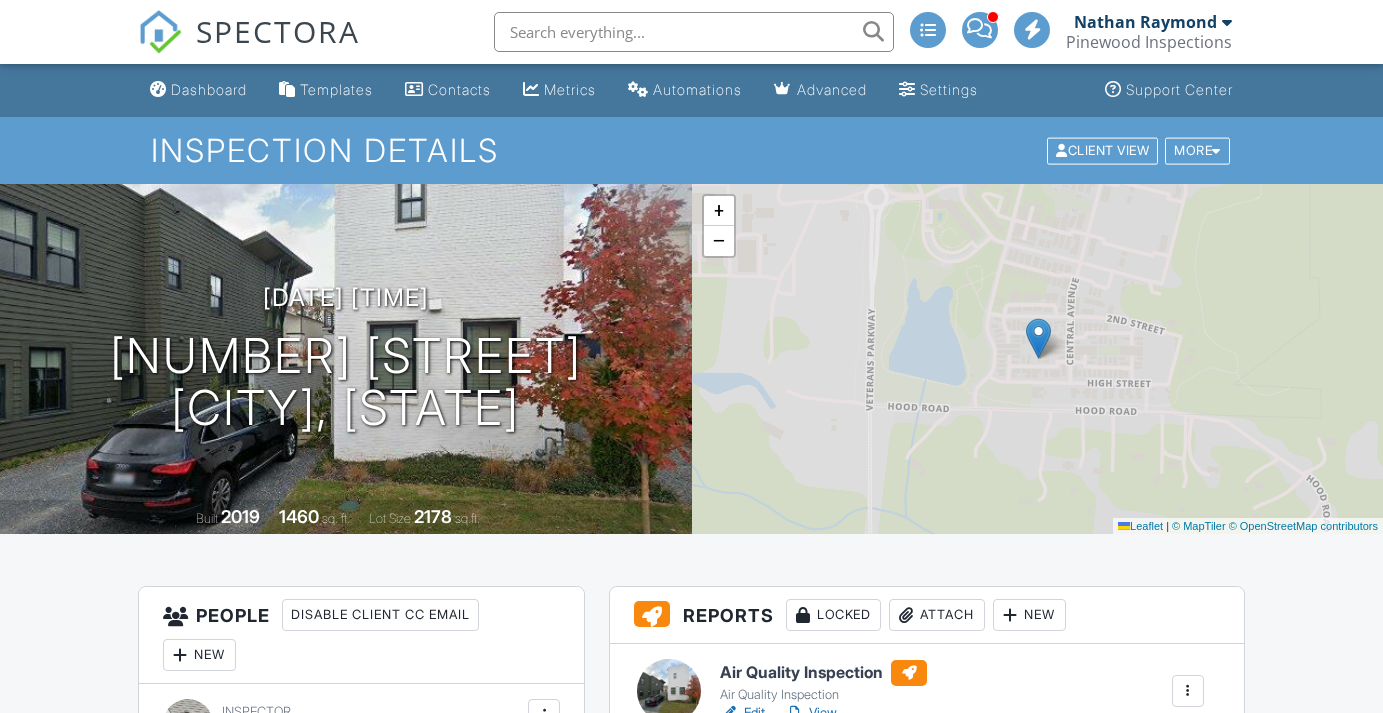 scroll, scrollTop: 0, scrollLeft: 0, axis: both 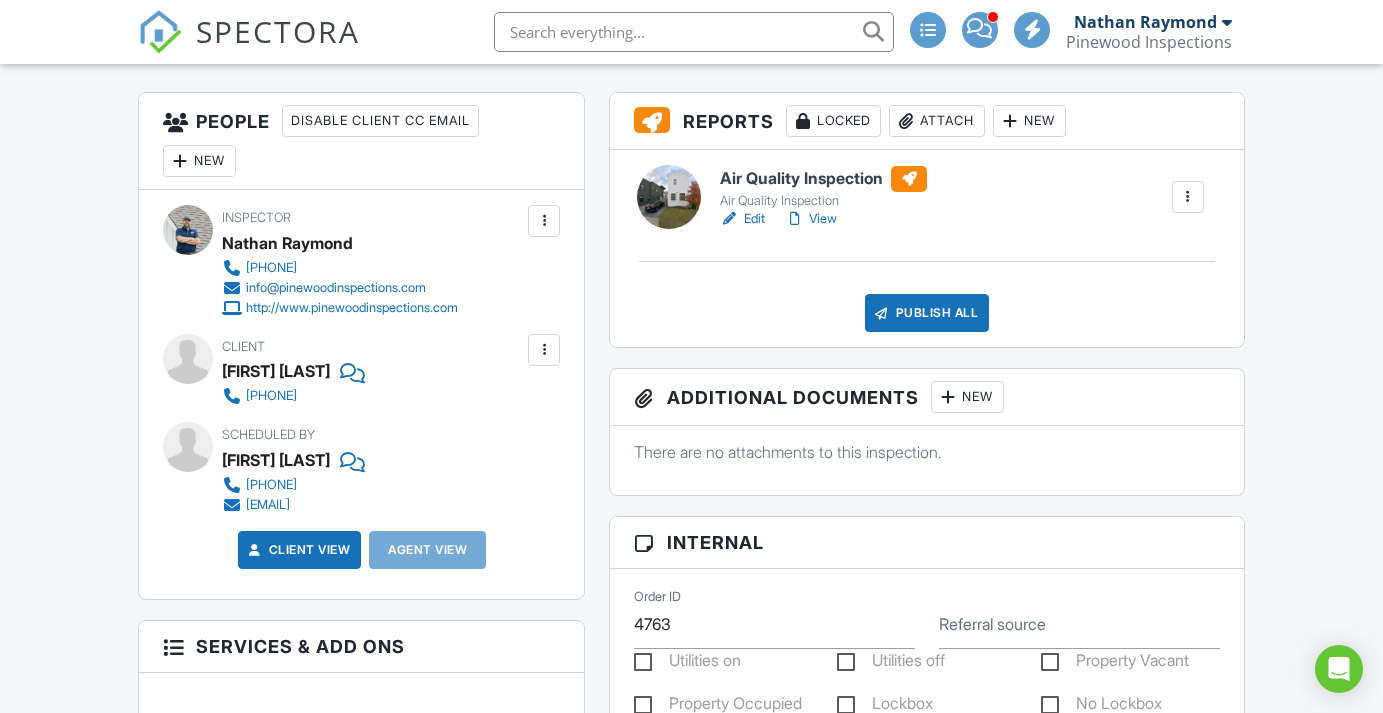 click on "View" at bounding box center (811, 219) 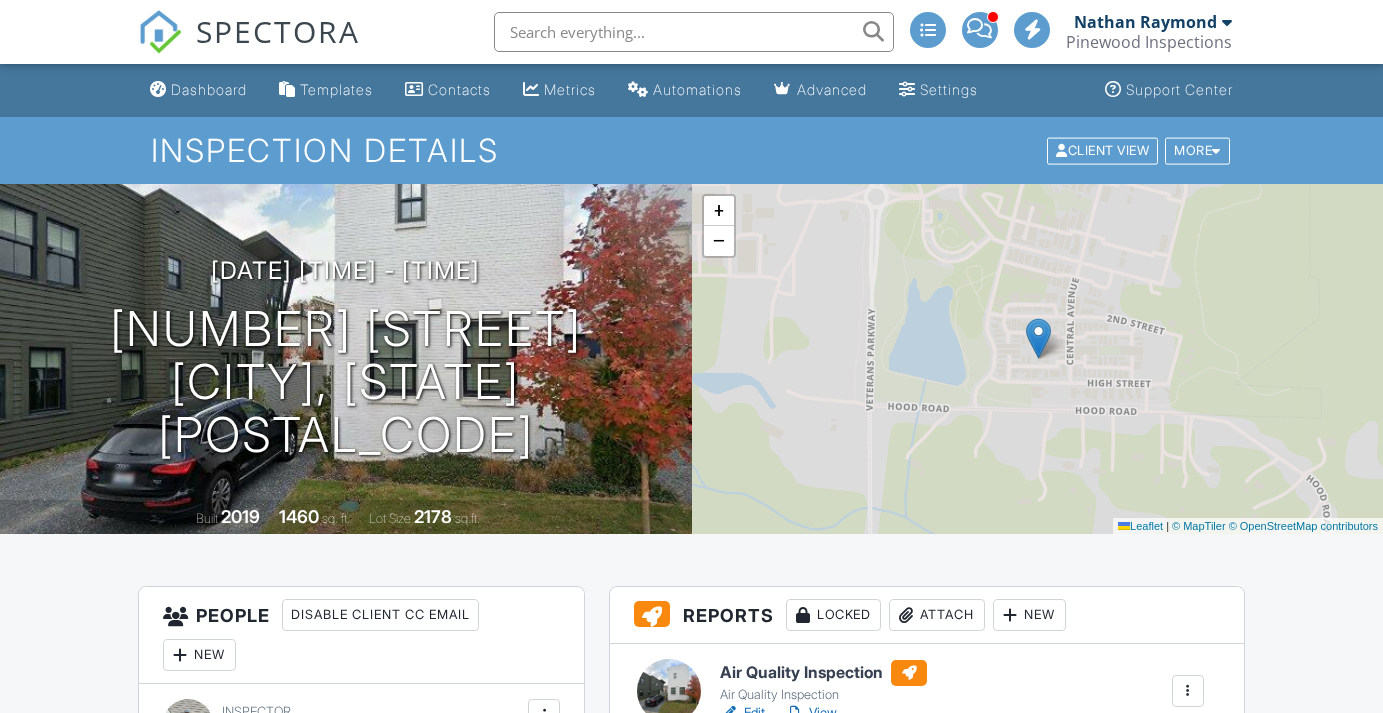 scroll, scrollTop: 0, scrollLeft: 0, axis: both 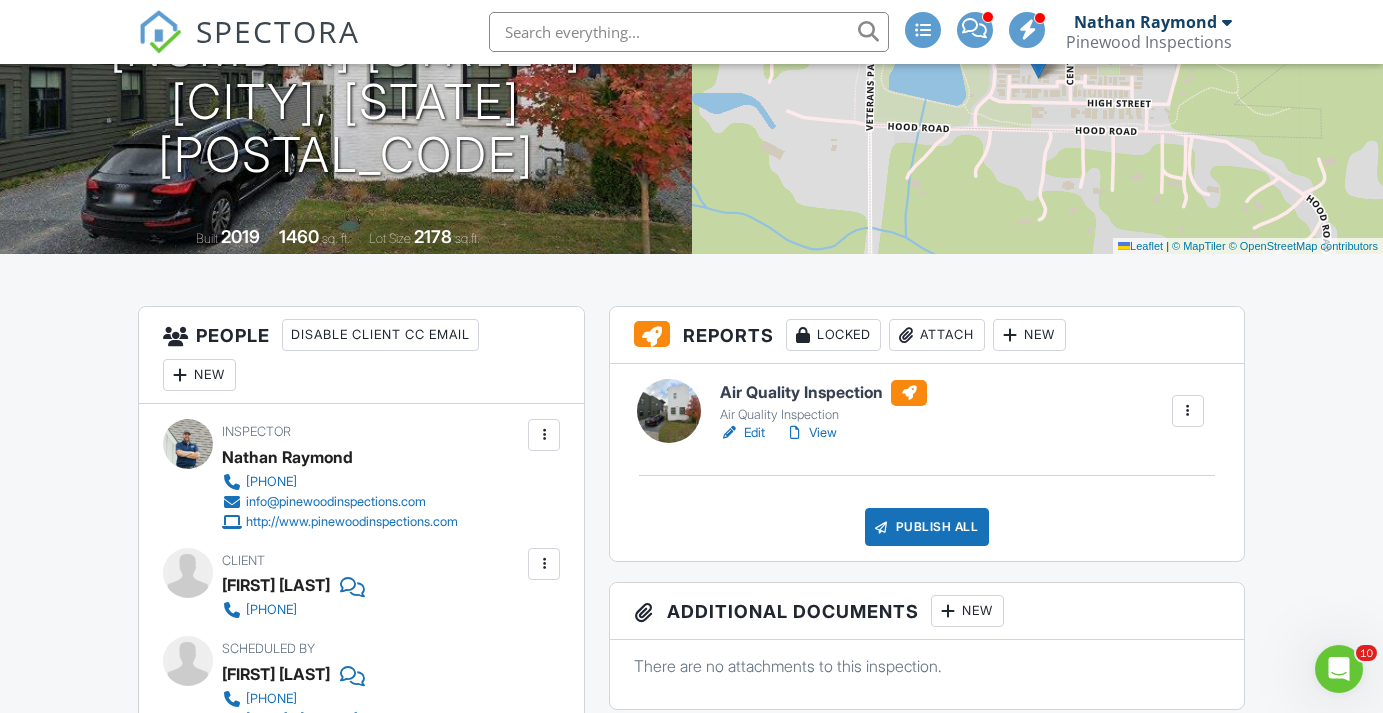 click on "Attach" at bounding box center (937, 335) 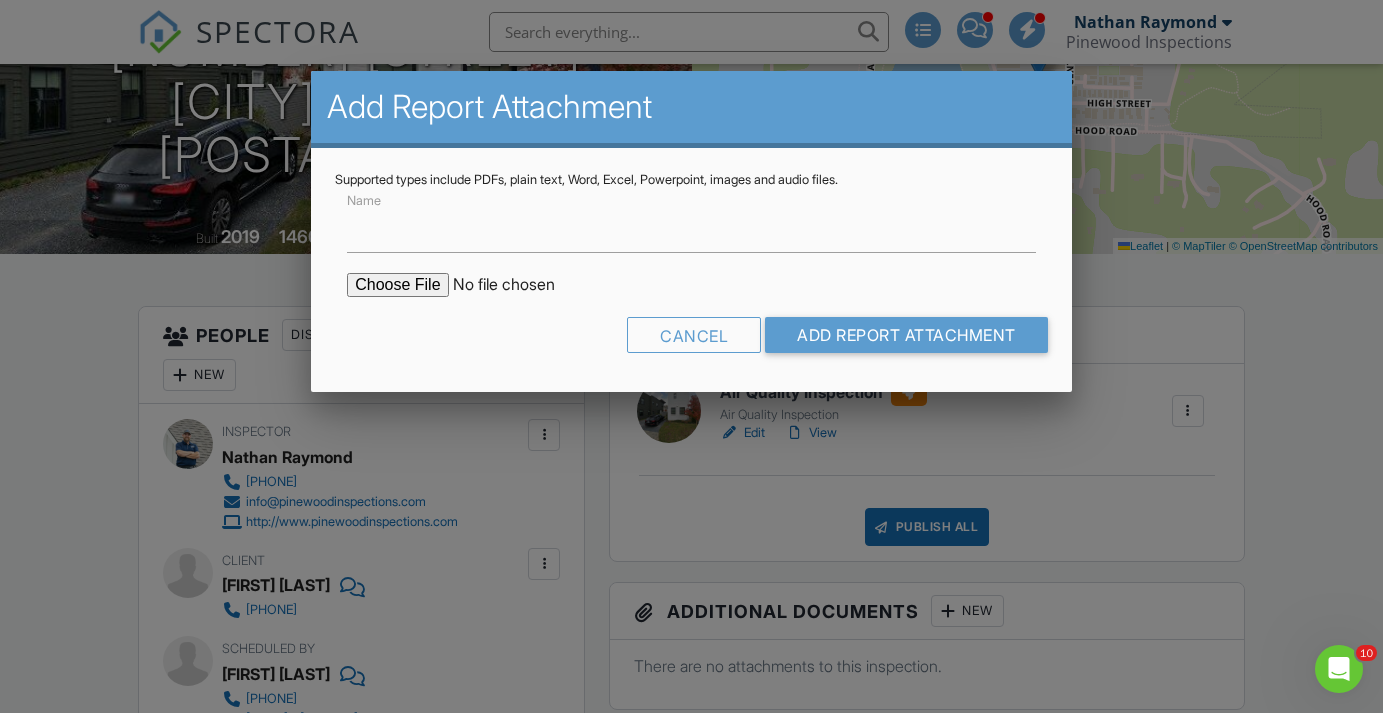 click at bounding box center [517, 285] 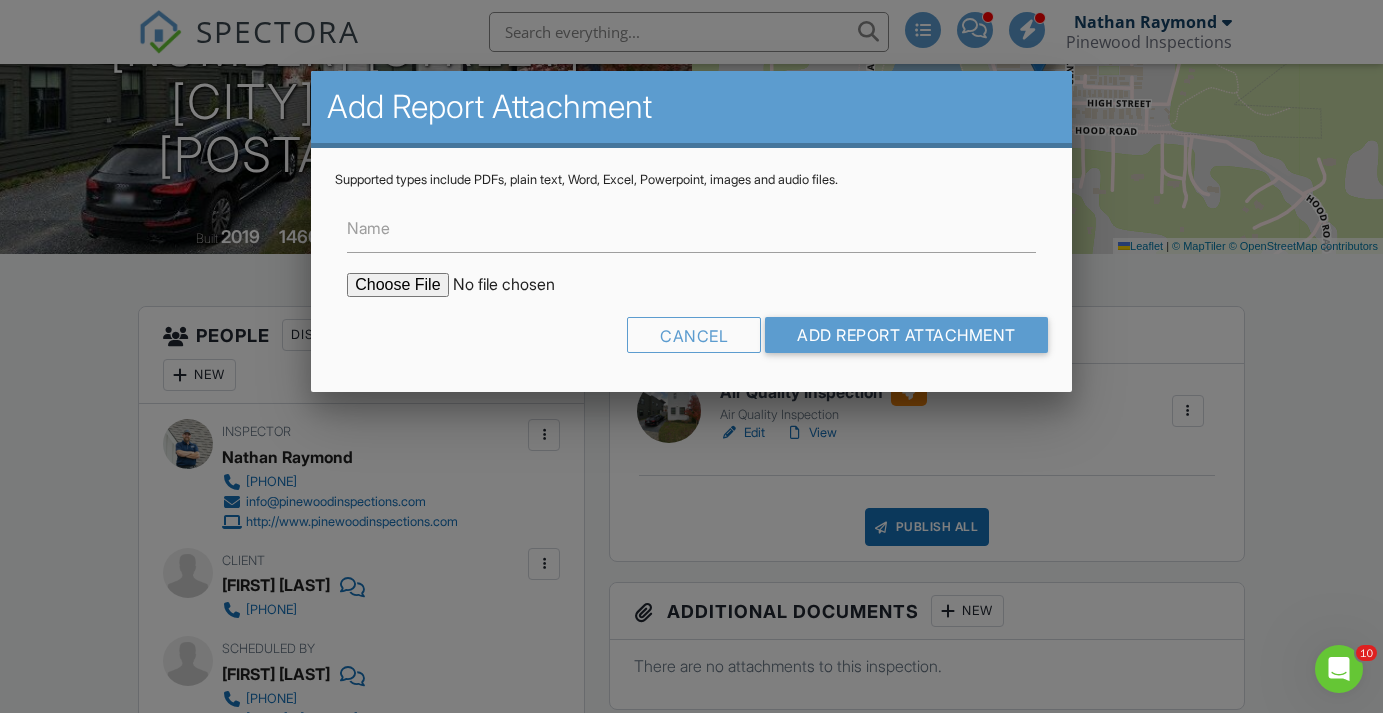type on "C:\fakepath\157 Ravenhurst Lab Results-1870407.pdf" 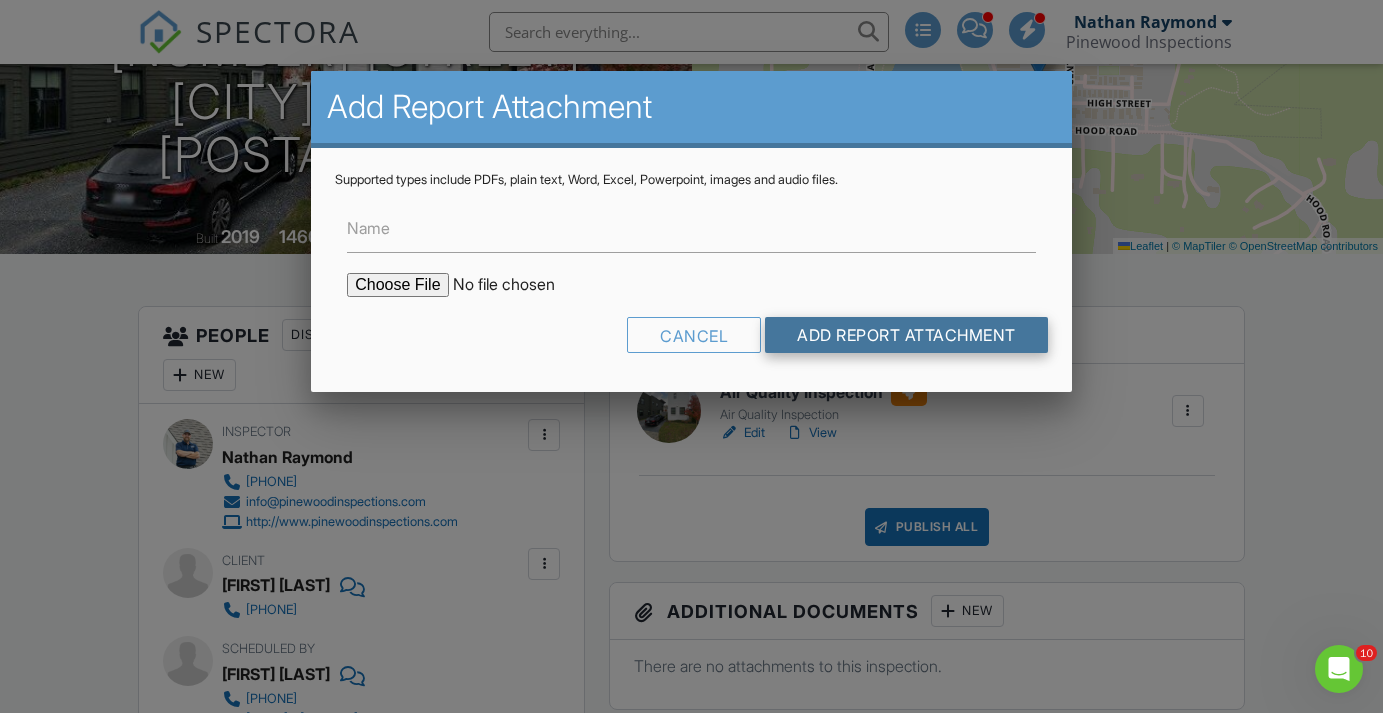 click on "Add Report Attachment" at bounding box center [906, 335] 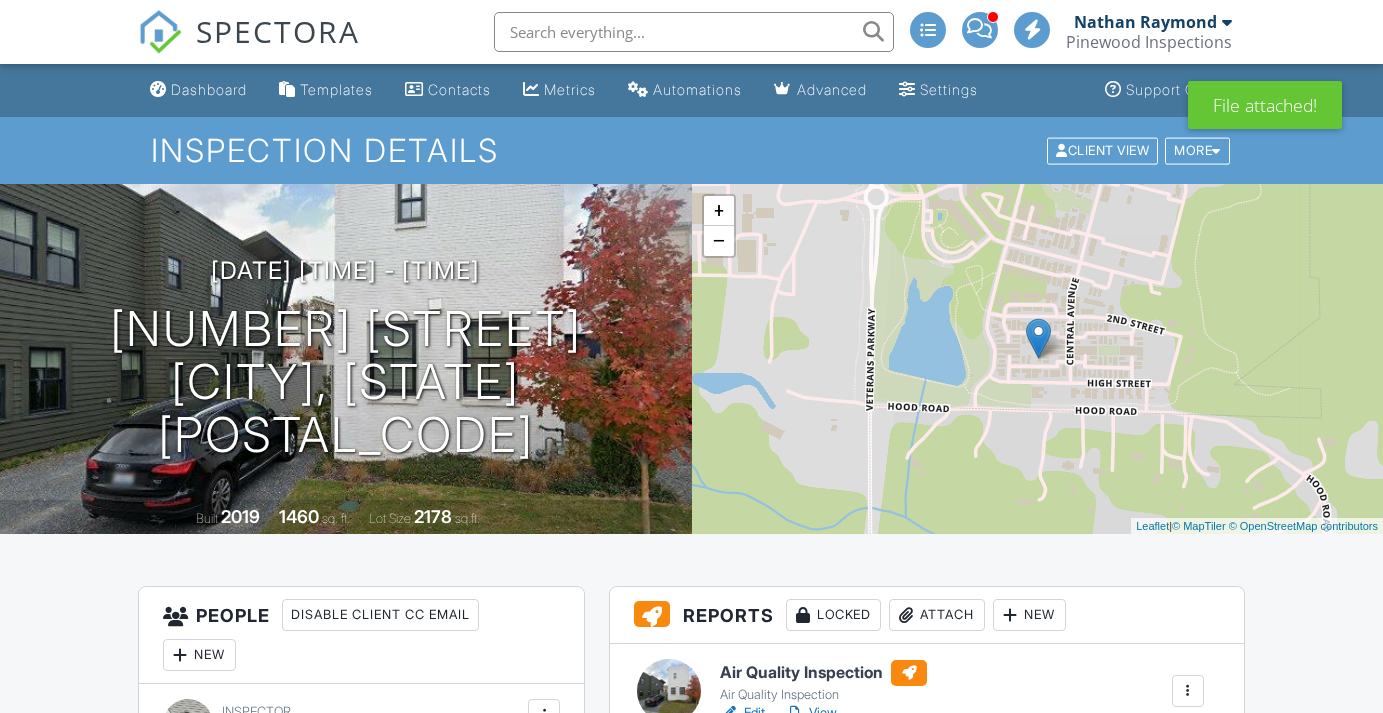 scroll, scrollTop: 0, scrollLeft: 0, axis: both 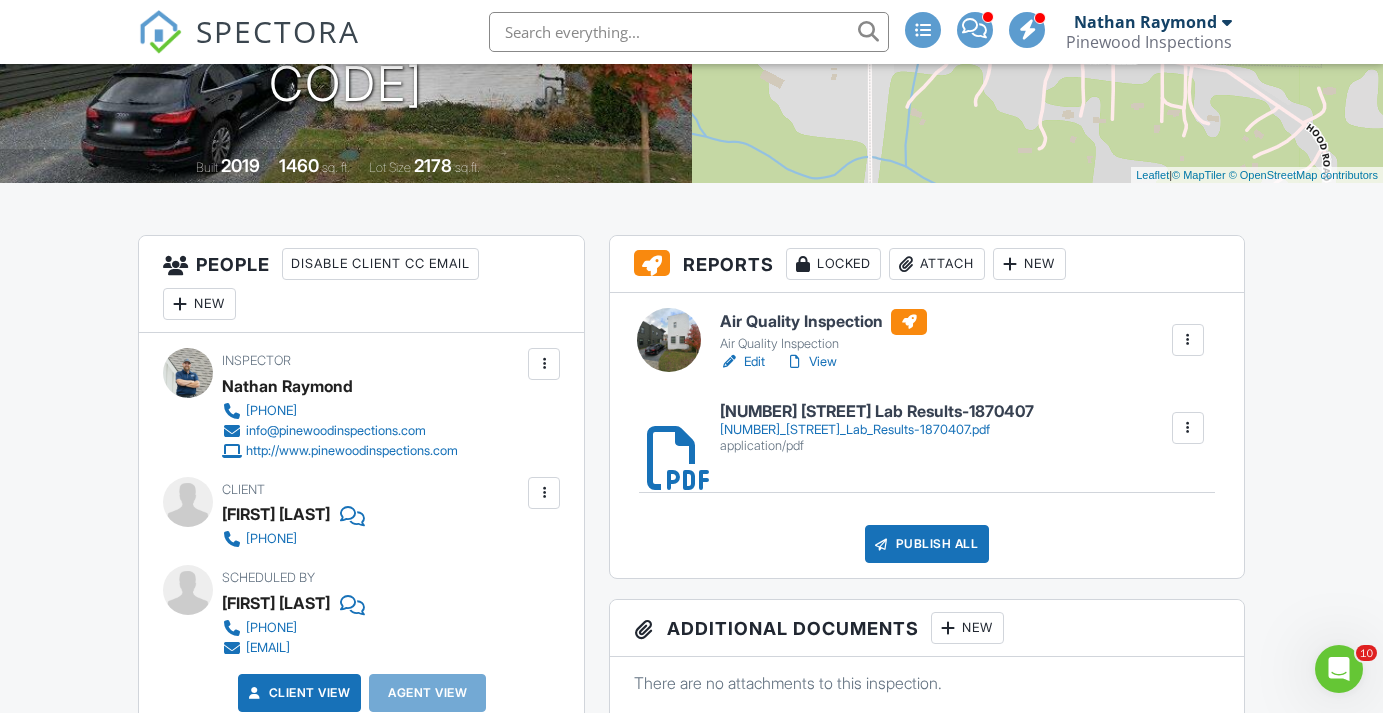 click on "View" at bounding box center [811, 362] 